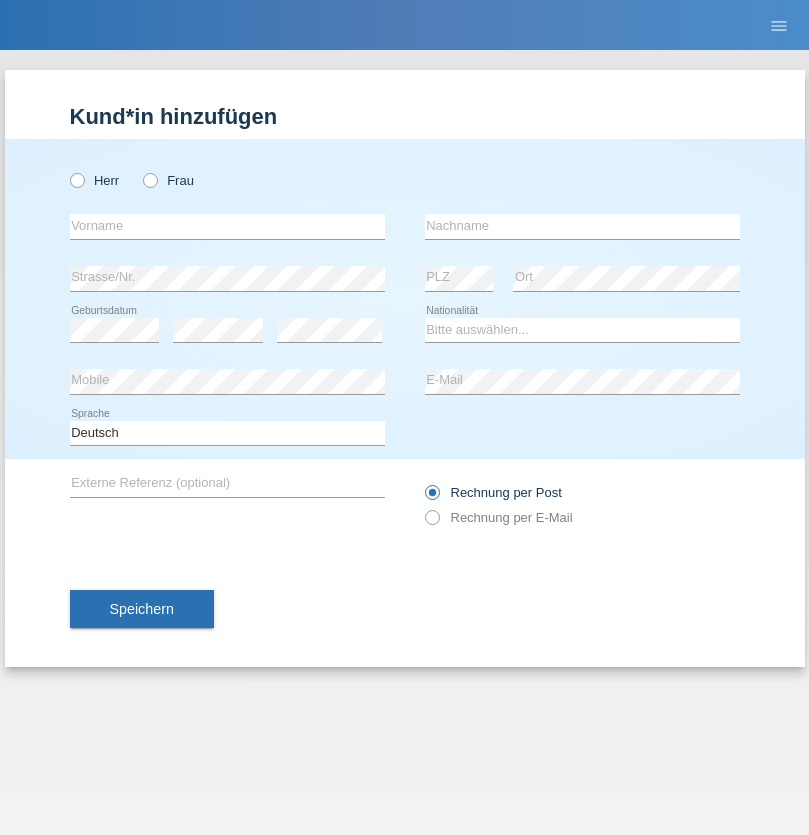 scroll, scrollTop: 0, scrollLeft: 0, axis: both 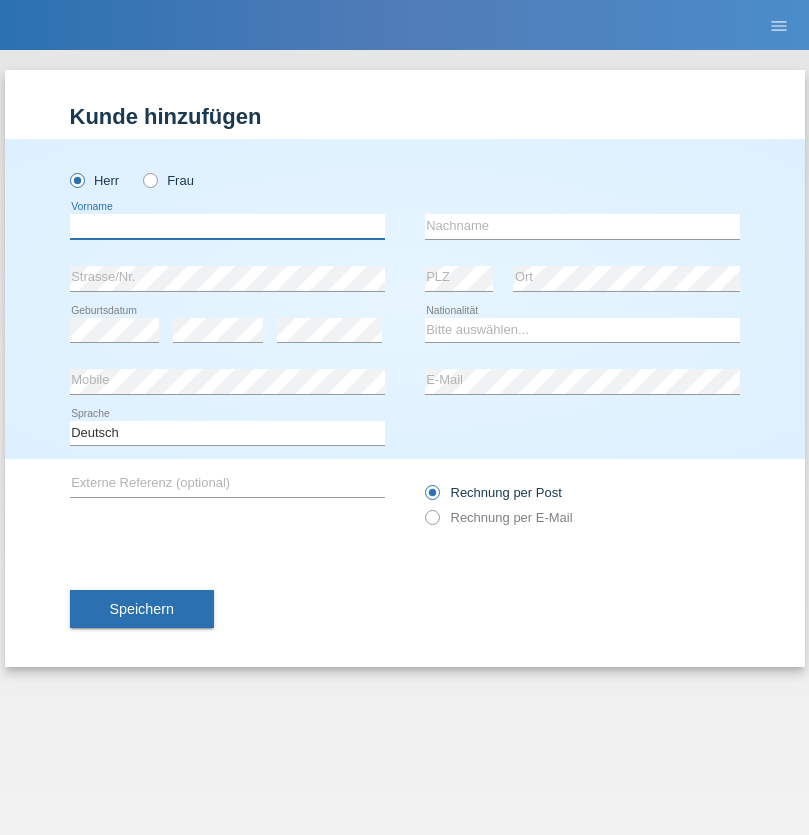 click at bounding box center [227, 226] 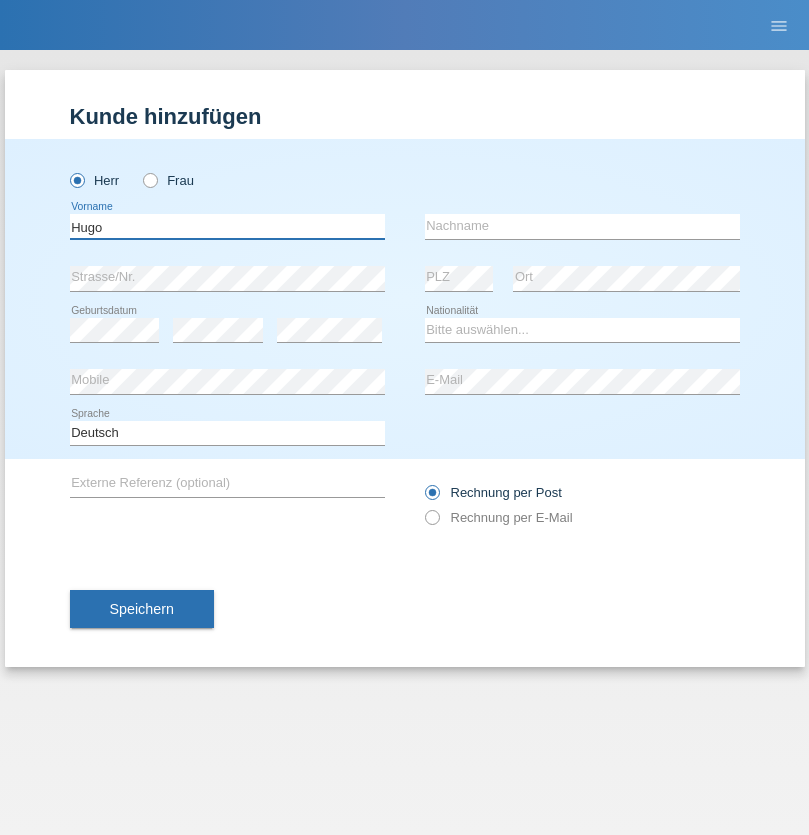 type on "Hugo" 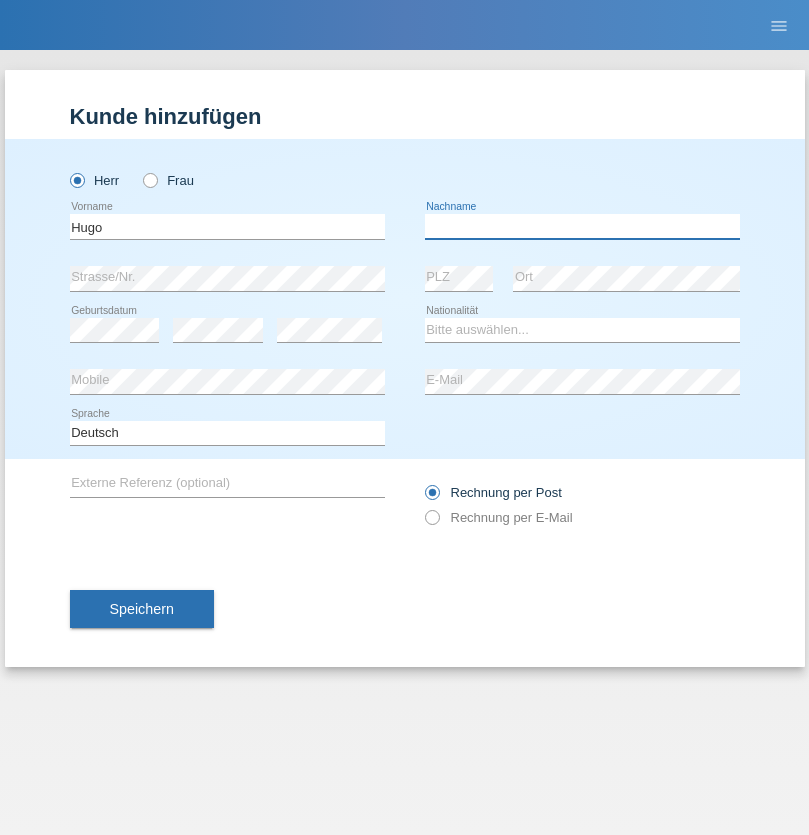 click at bounding box center (582, 226) 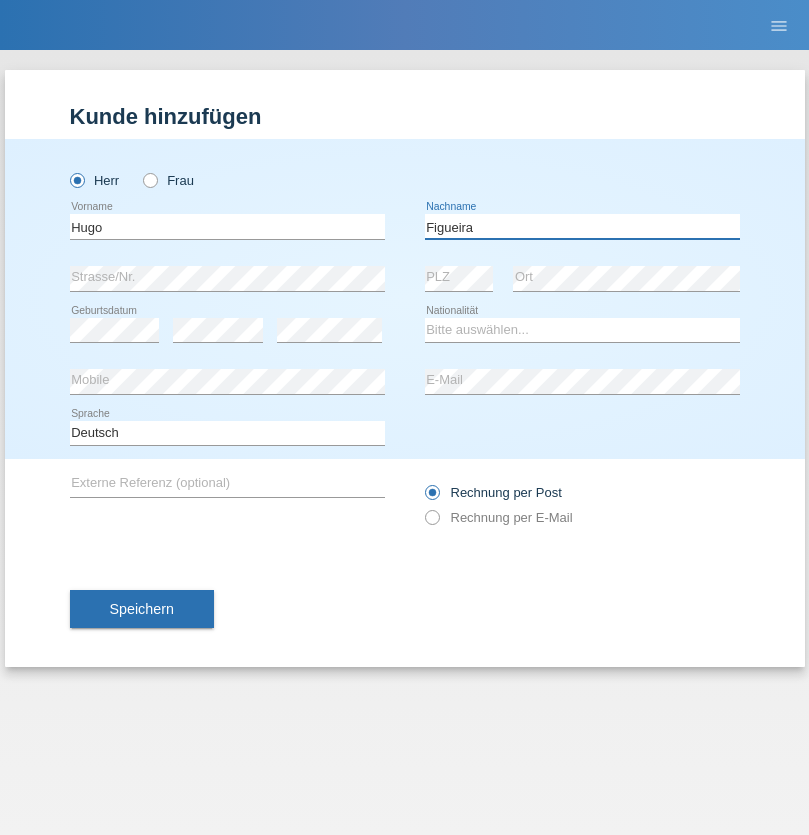 type on "Figueira" 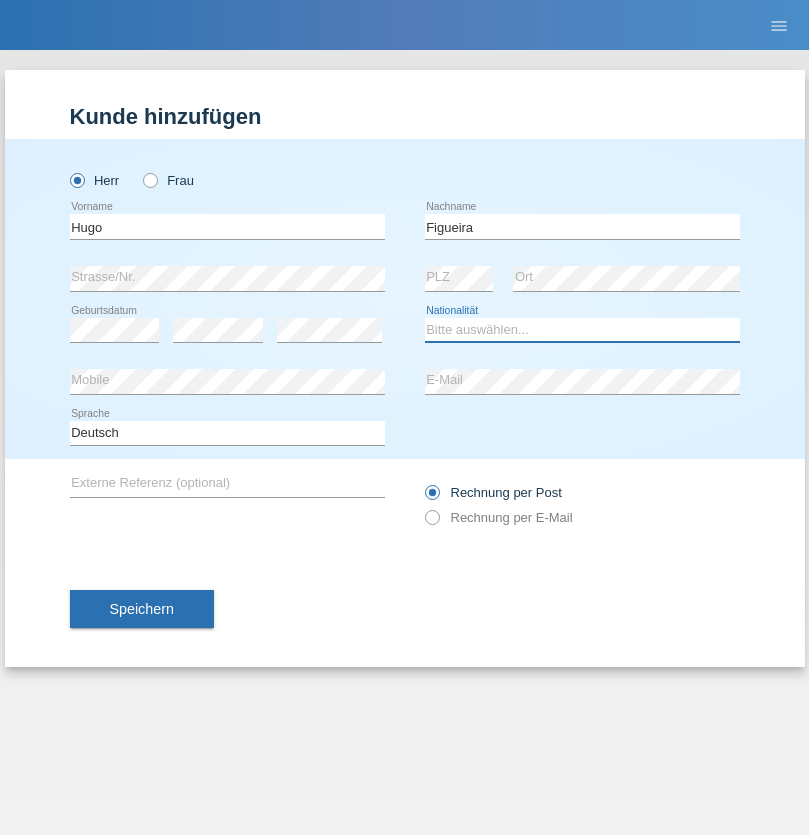 select on "PT" 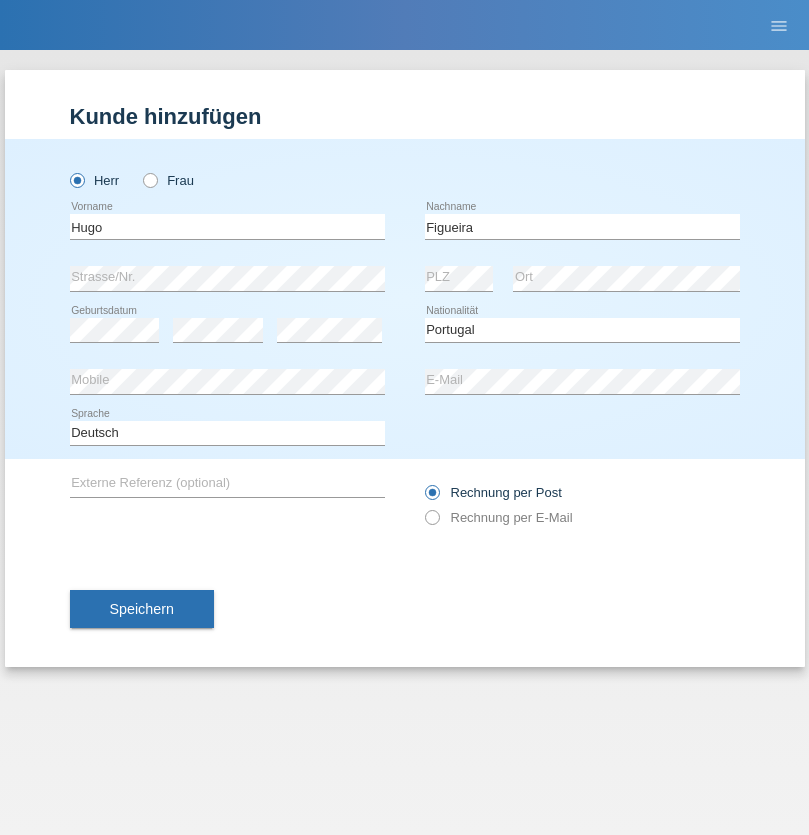 select on "C" 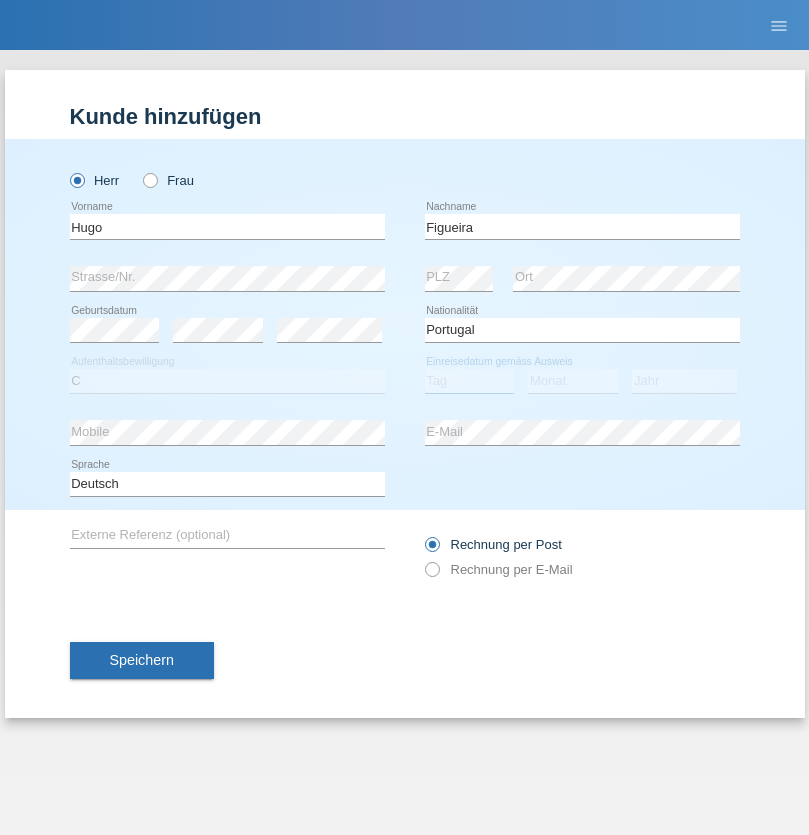 select on "04" 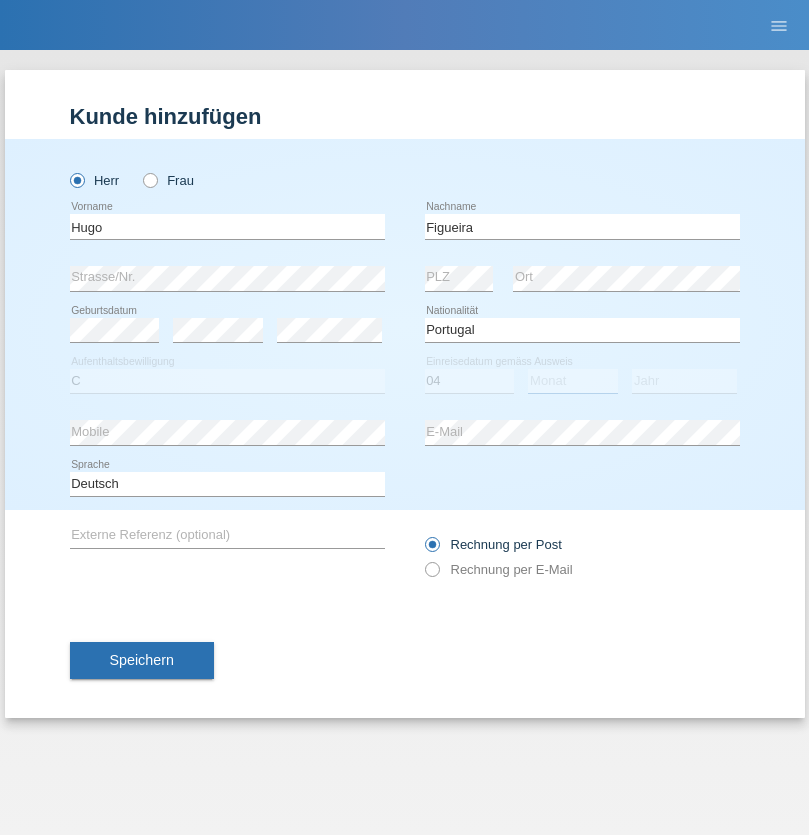 select on "02" 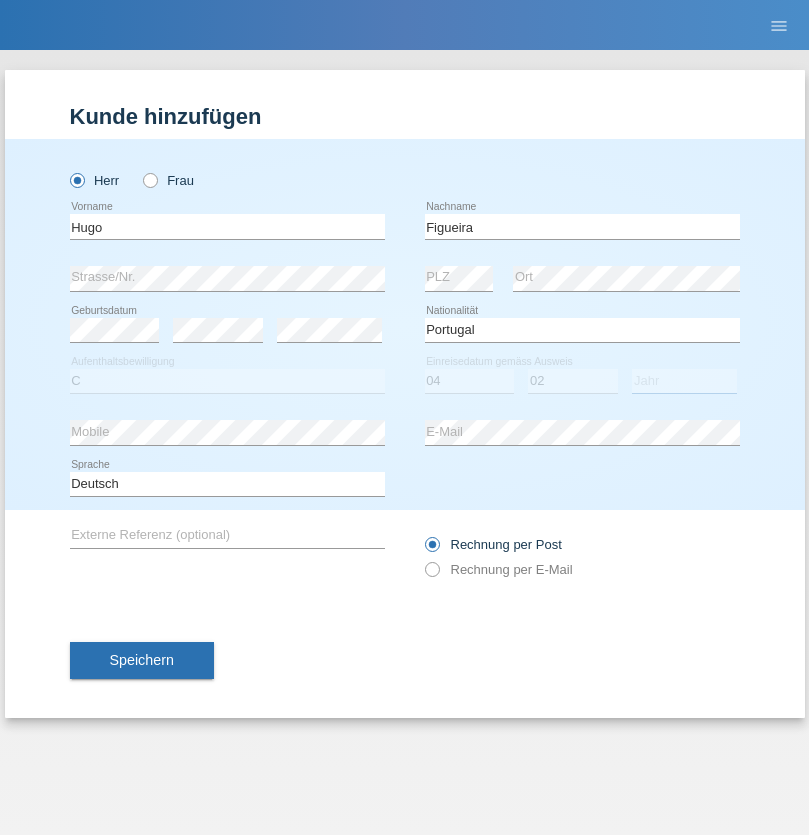 select on "2012" 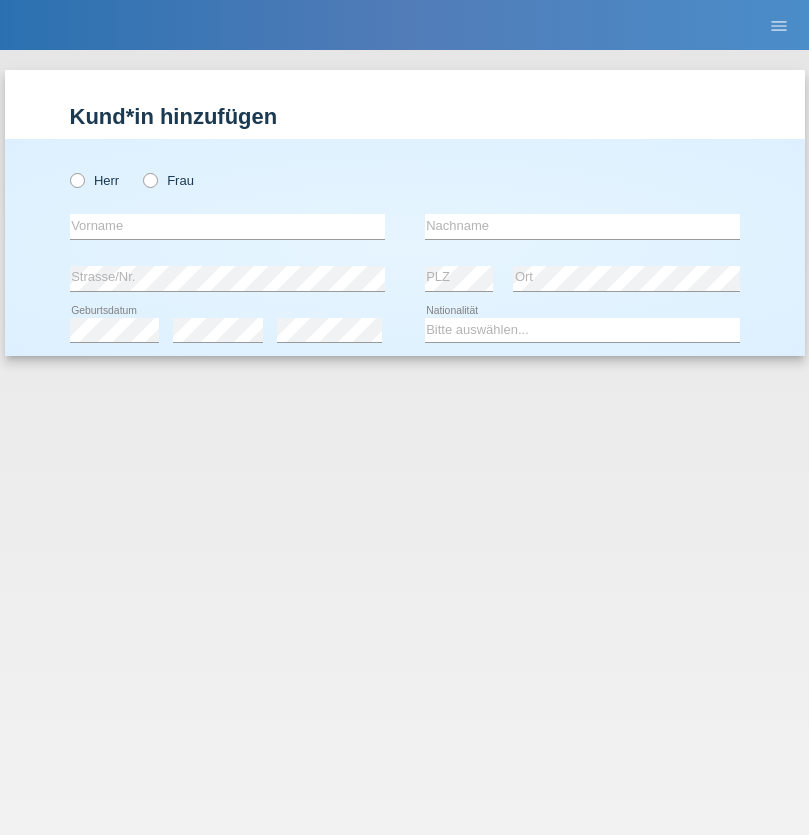 scroll, scrollTop: 0, scrollLeft: 0, axis: both 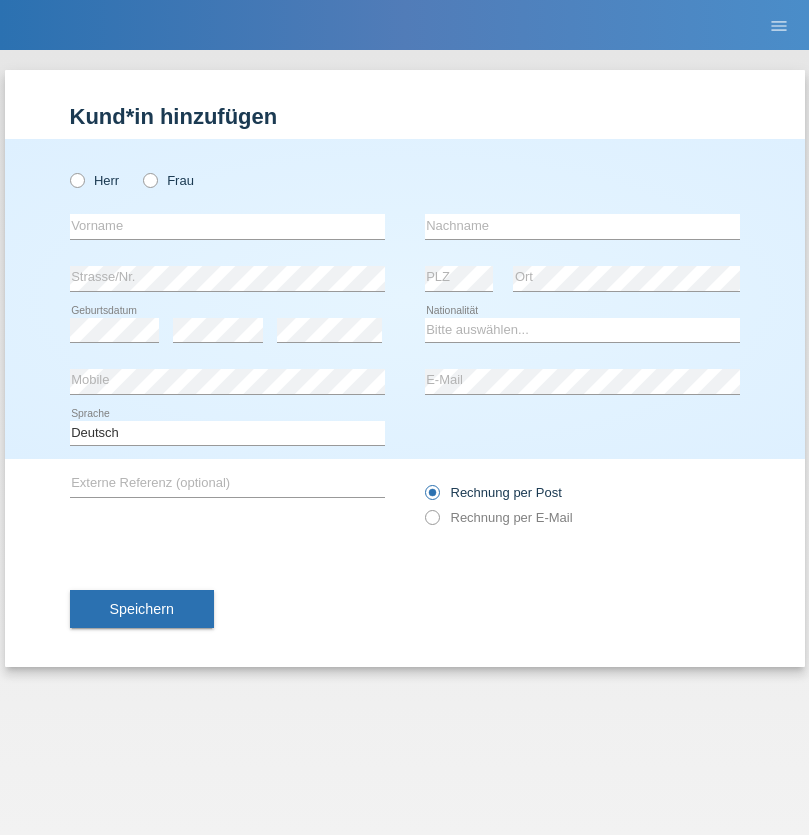 radio on "true" 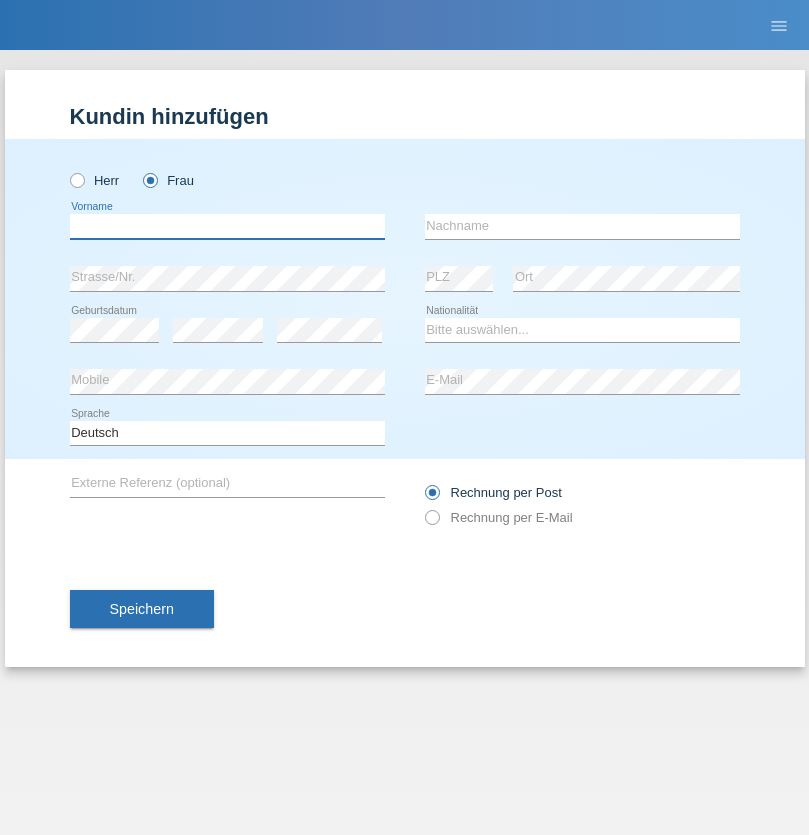 click at bounding box center (227, 226) 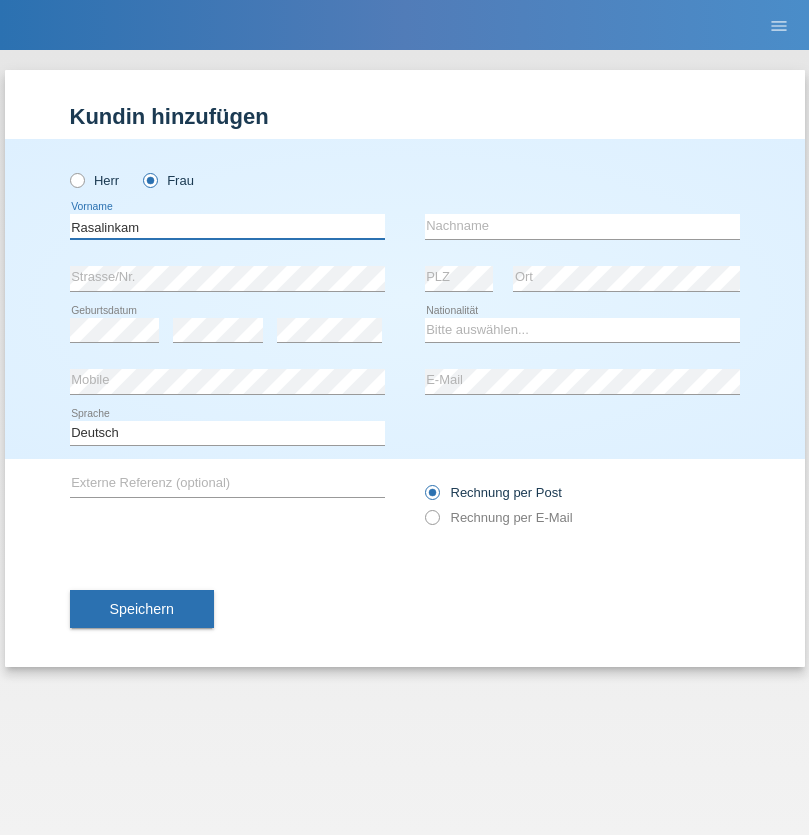 type on "Rasalinkam" 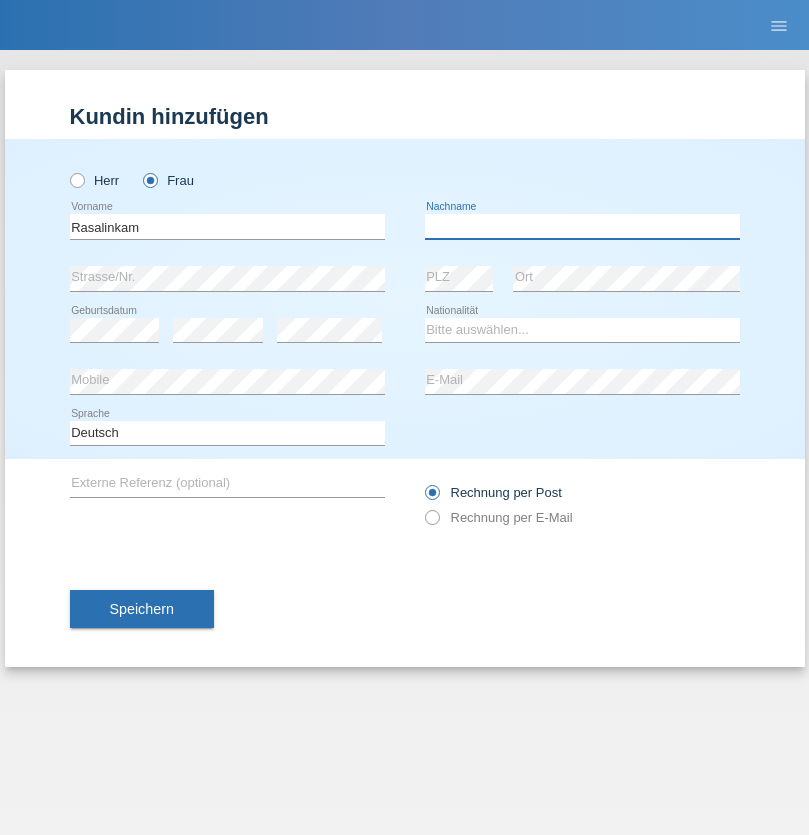click at bounding box center [582, 226] 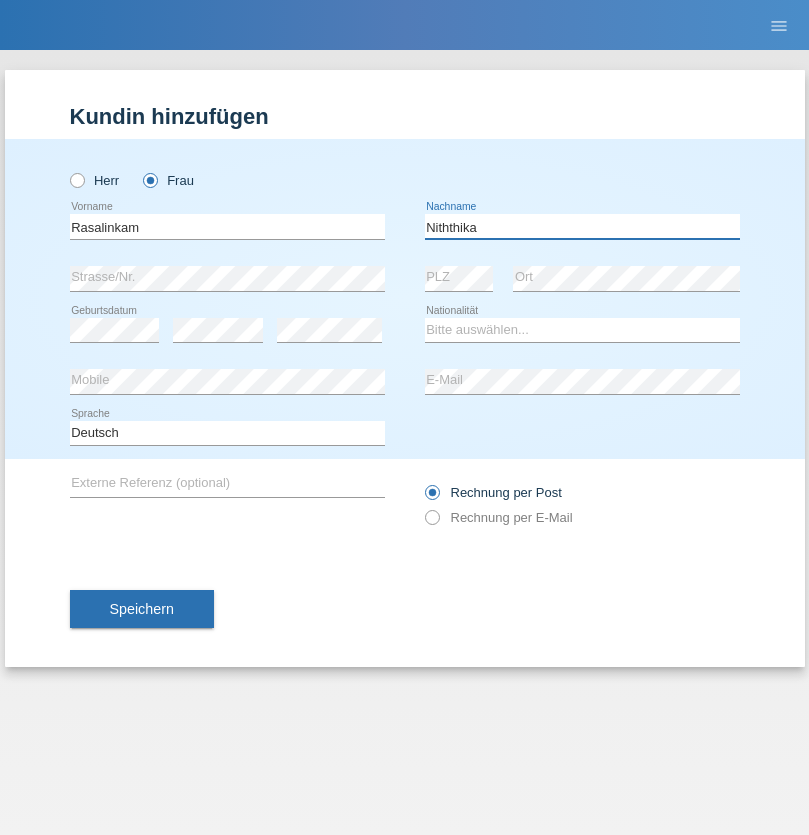 type on "Niththika" 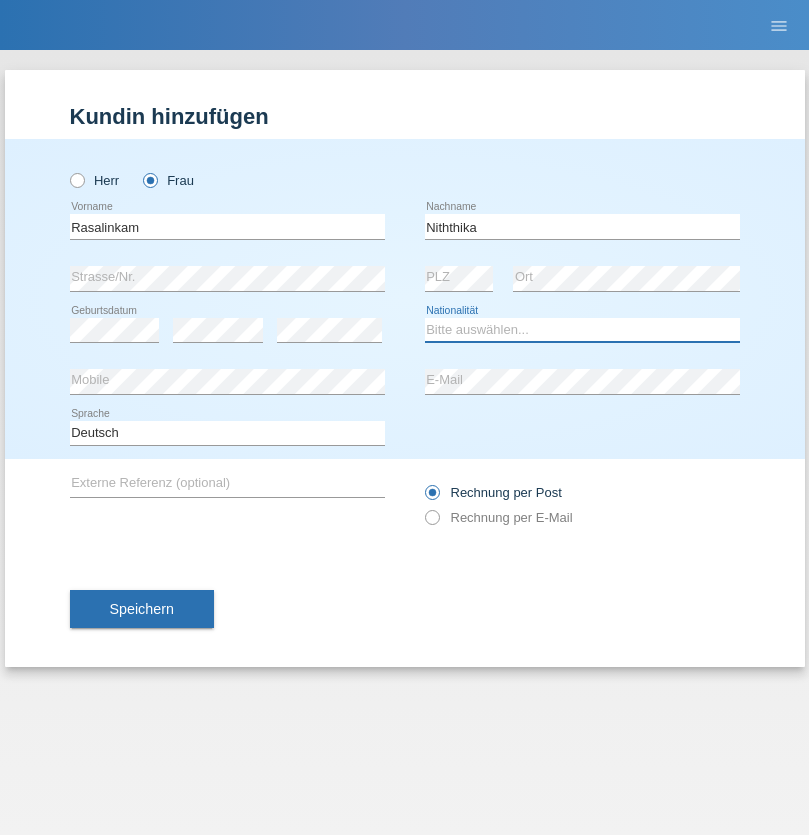 select on "LK" 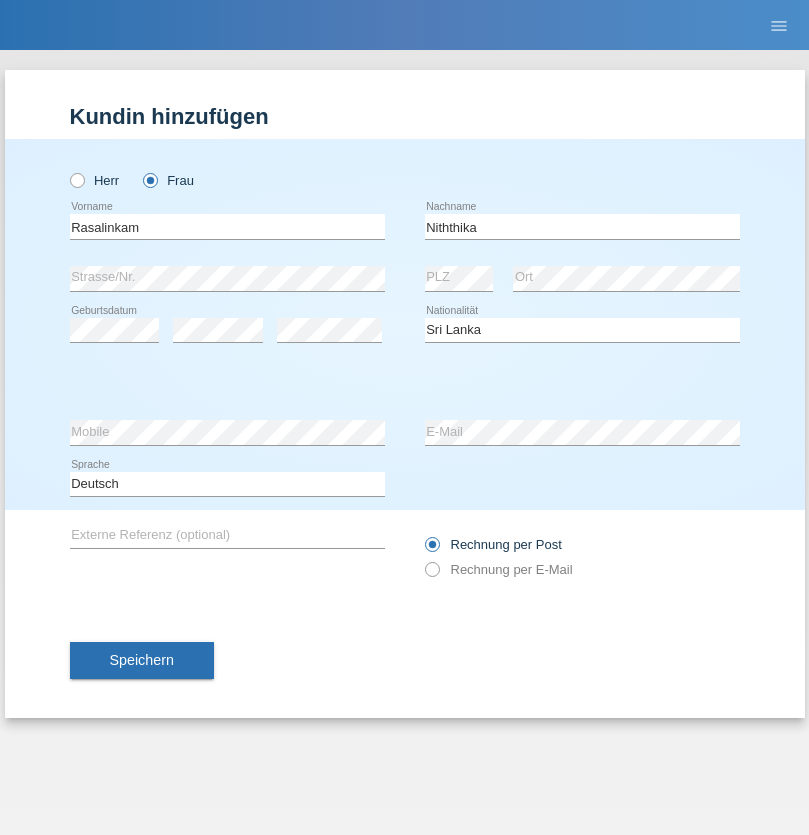 select on "C" 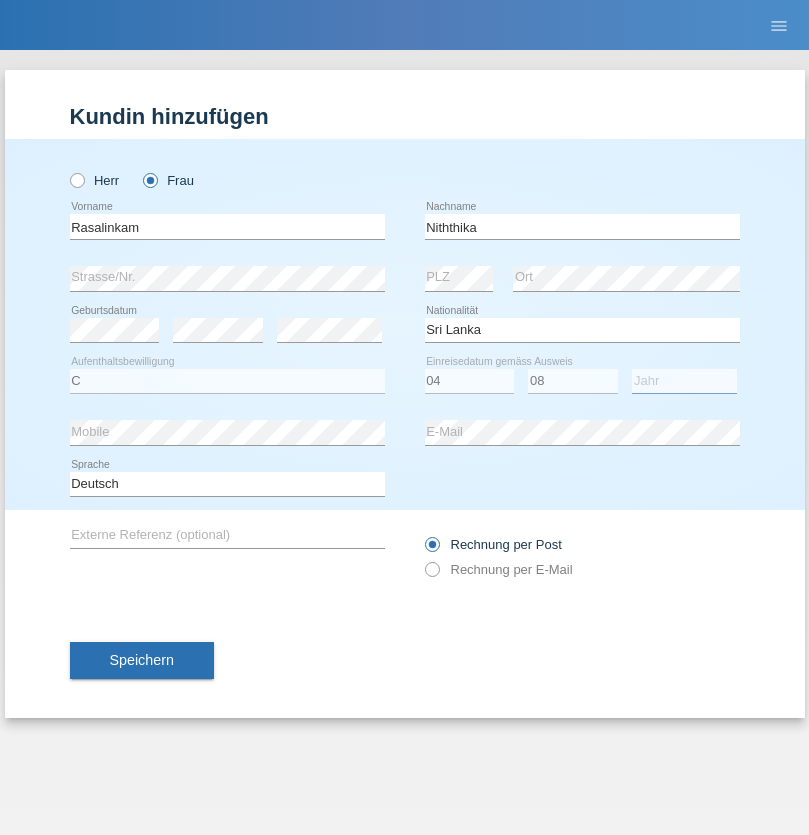 select on "2021" 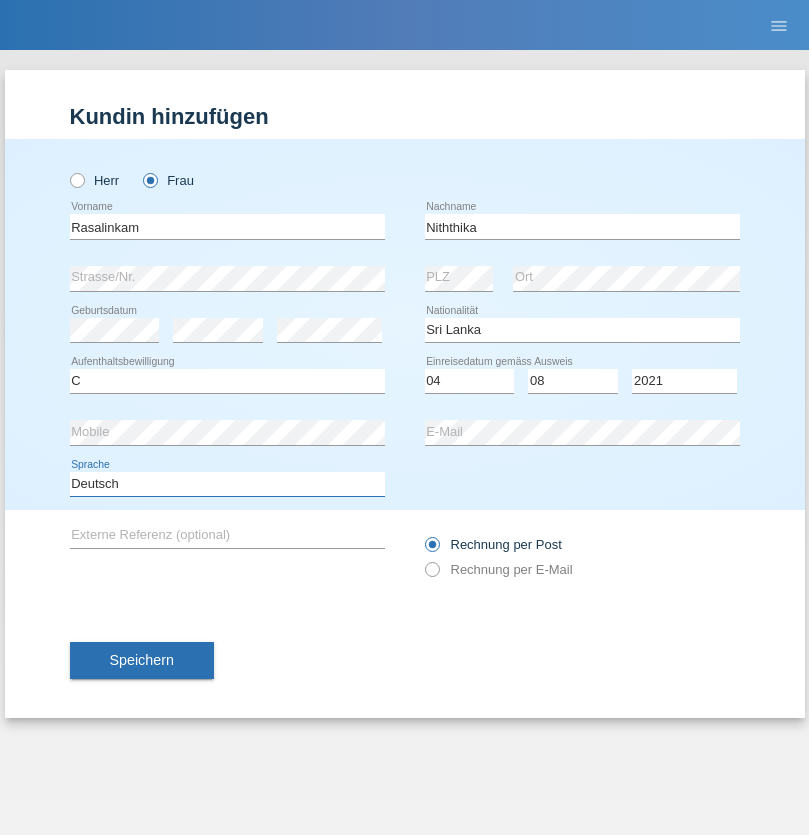select on "en" 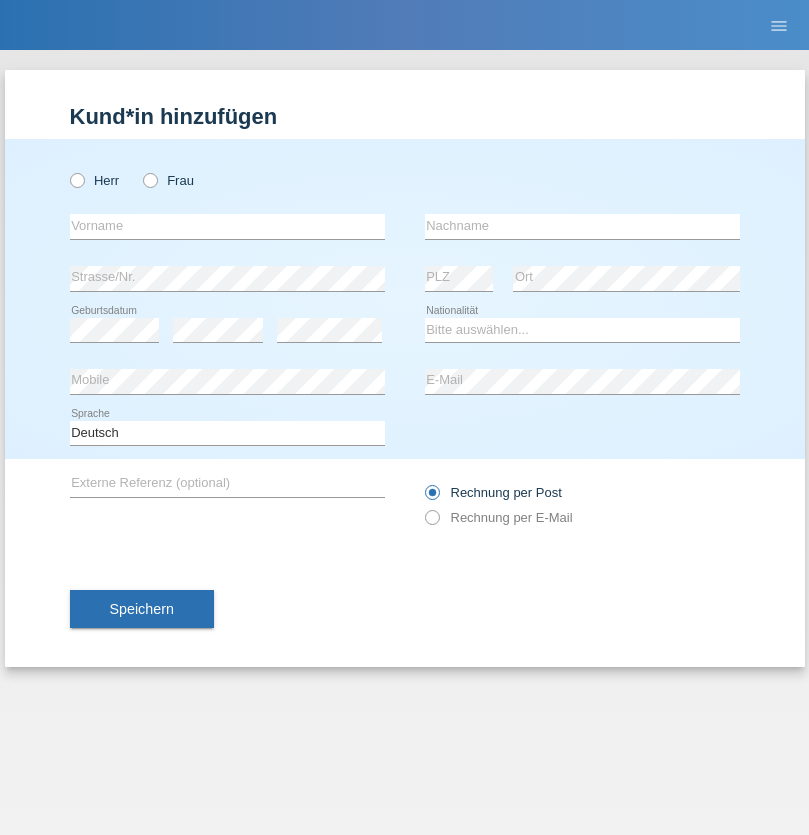 scroll, scrollTop: 0, scrollLeft: 0, axis: both 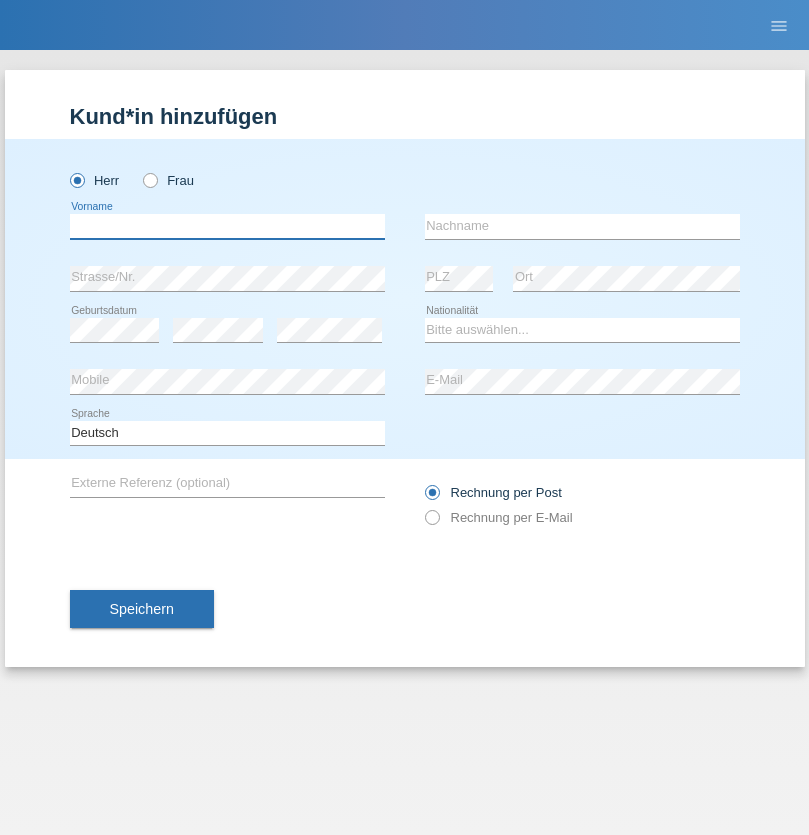 click at bounding box center (227, 226) 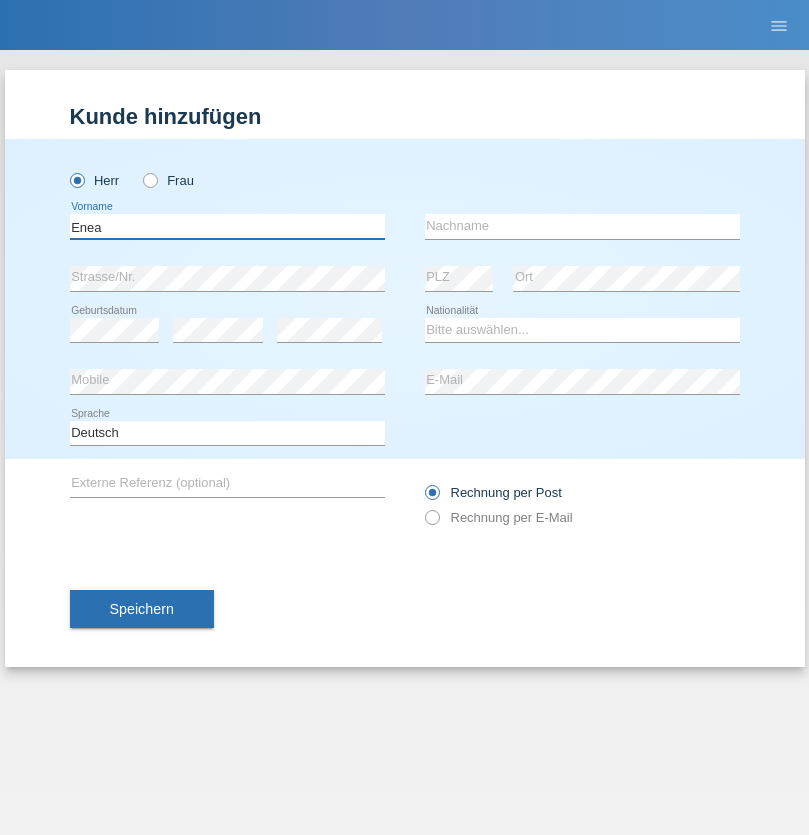 type on "Enea" 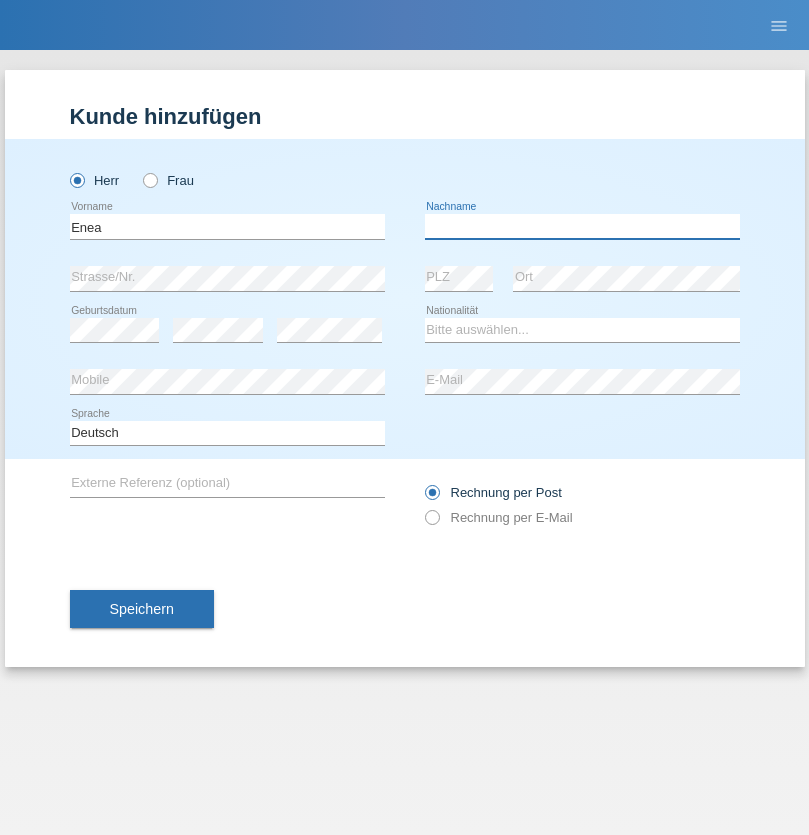 click at bounding box center (582, 226) 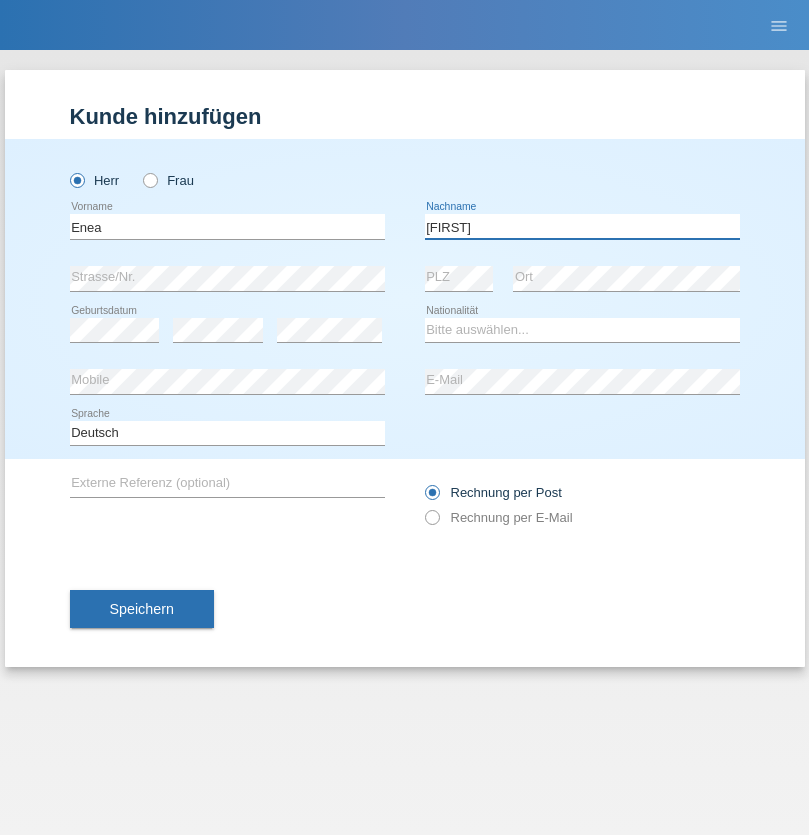 type on "Andrei" 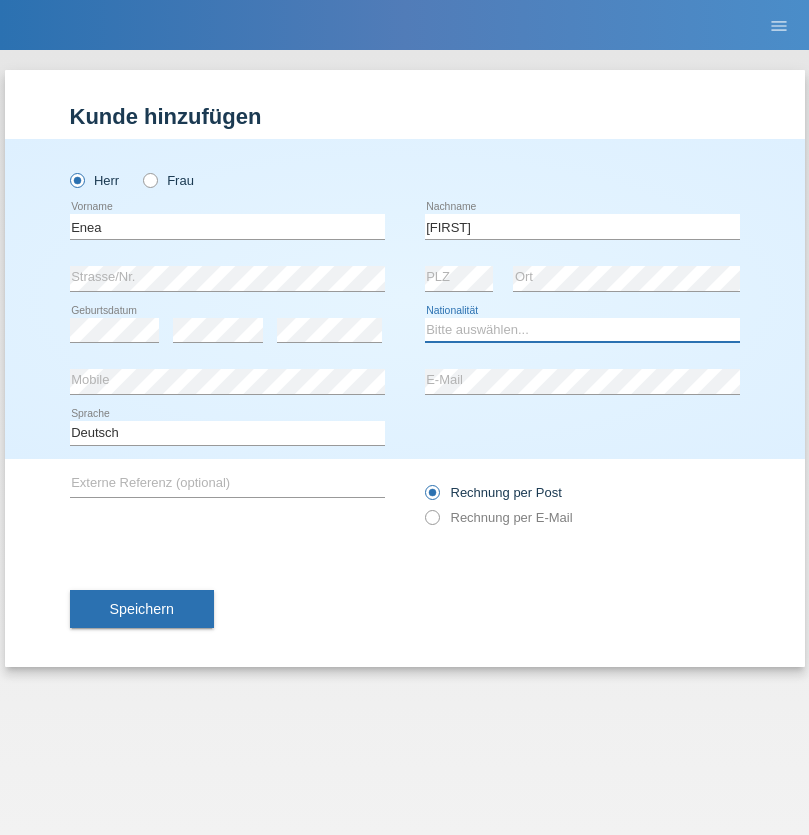 select on "OM" 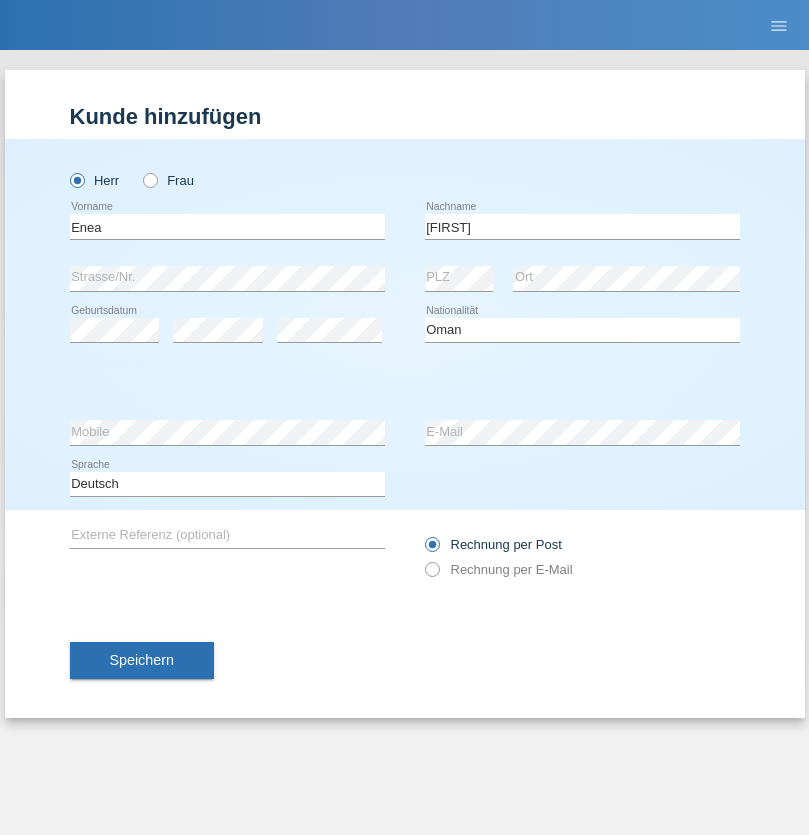 select on "C" 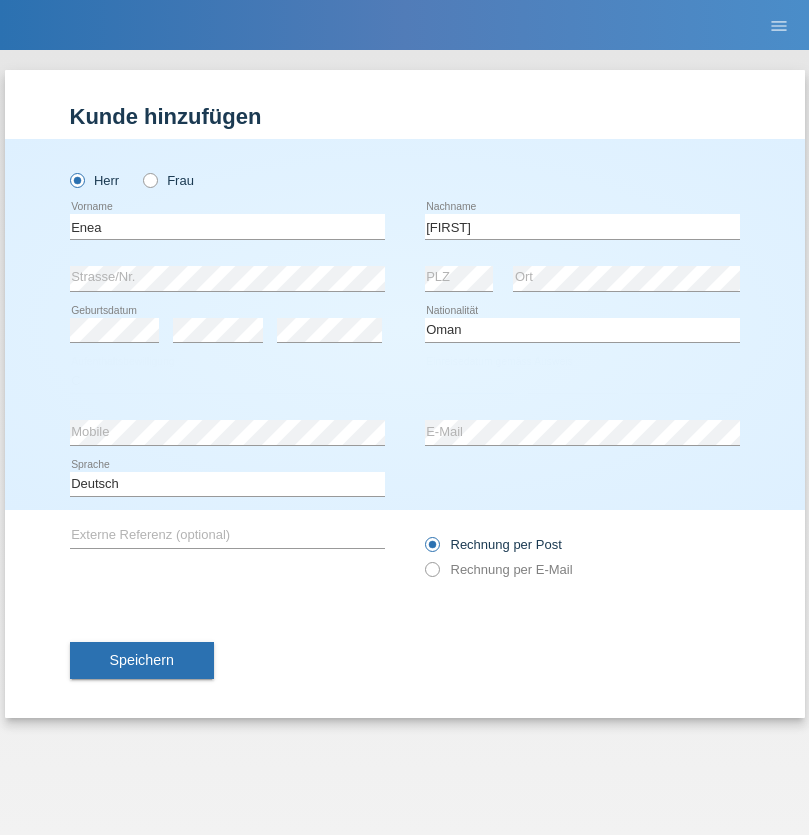 select on "17" 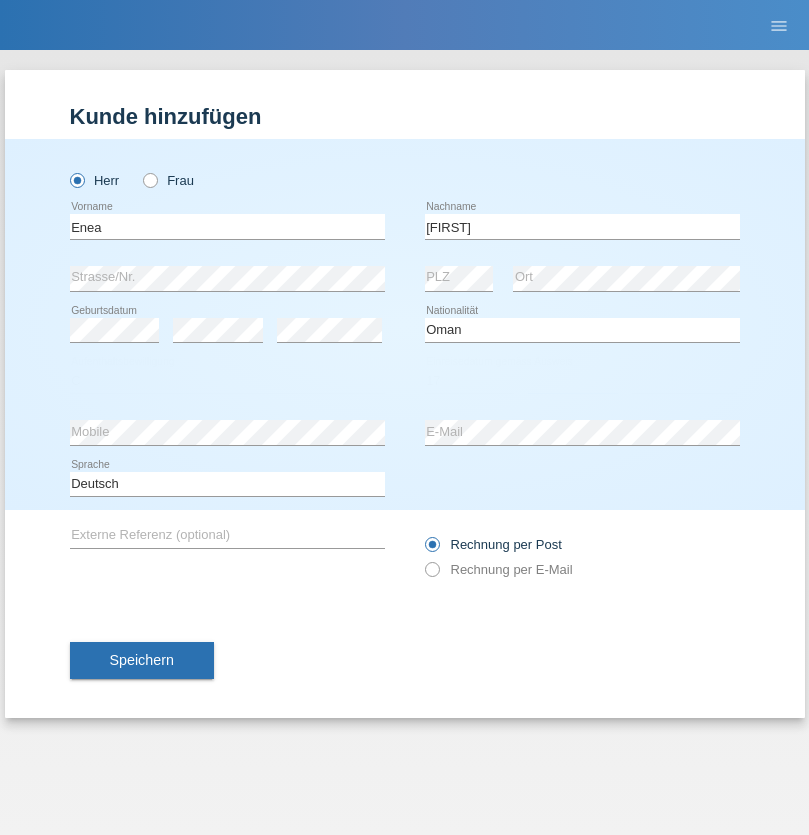 select on "06" 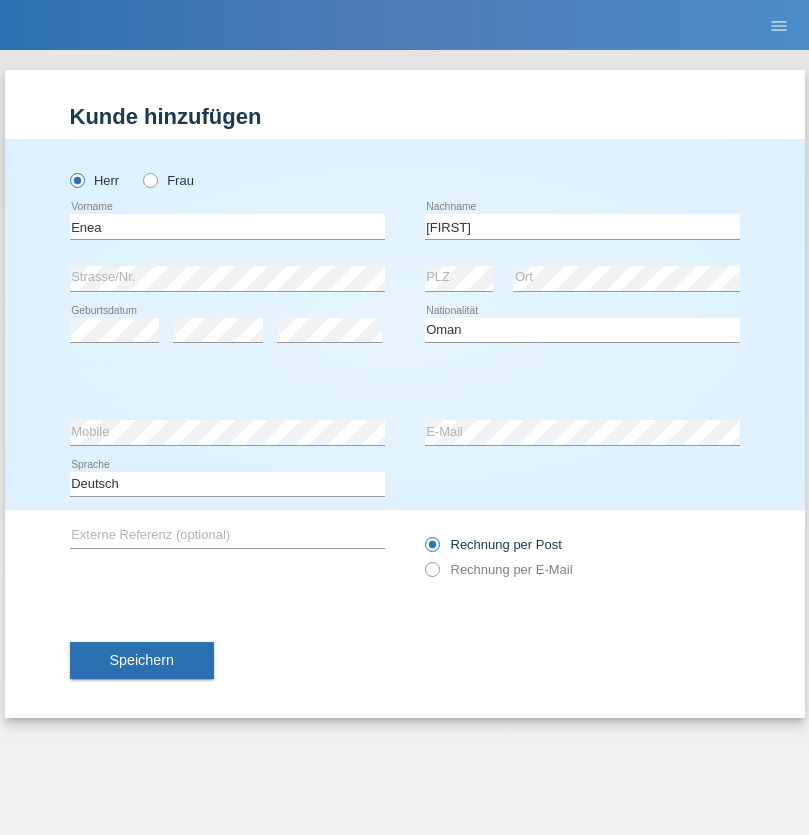 select on "2021" 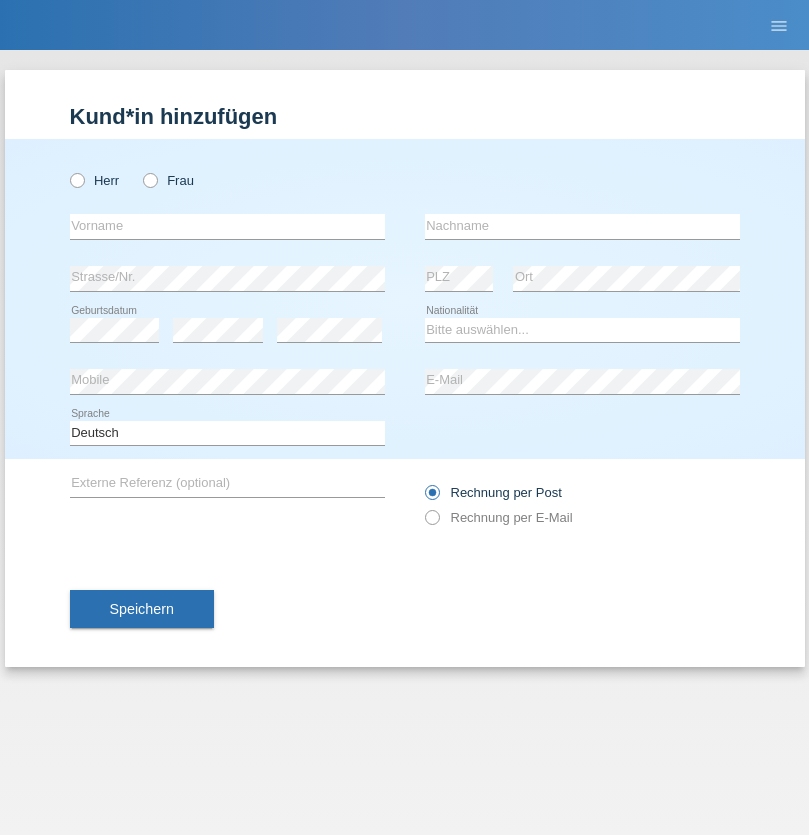 scroll, scrollTop: 0, scrollLeft: 0, axis: both 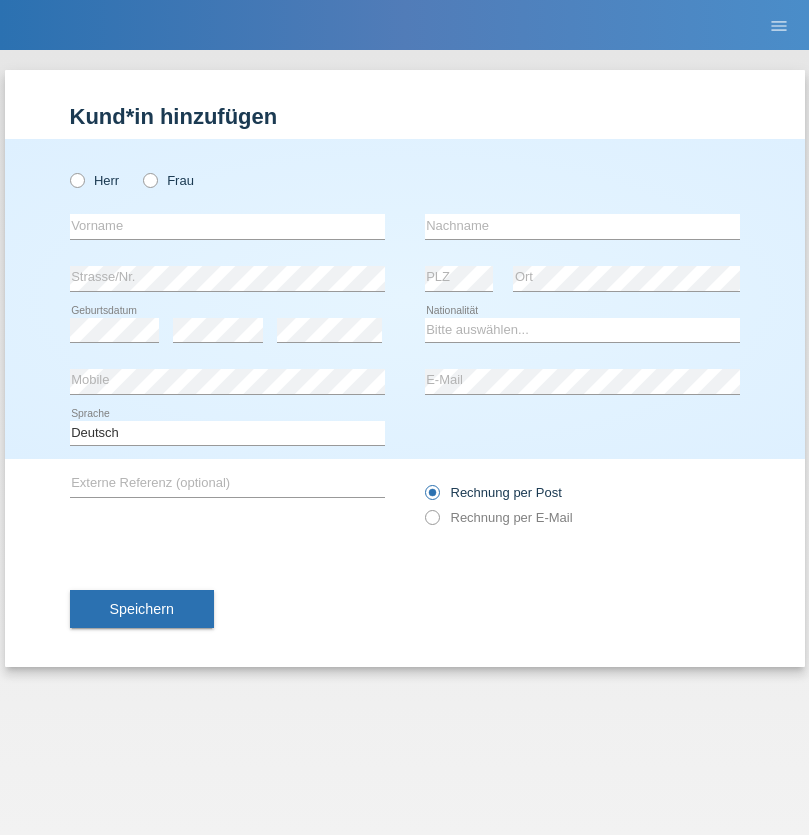 radio on "true" 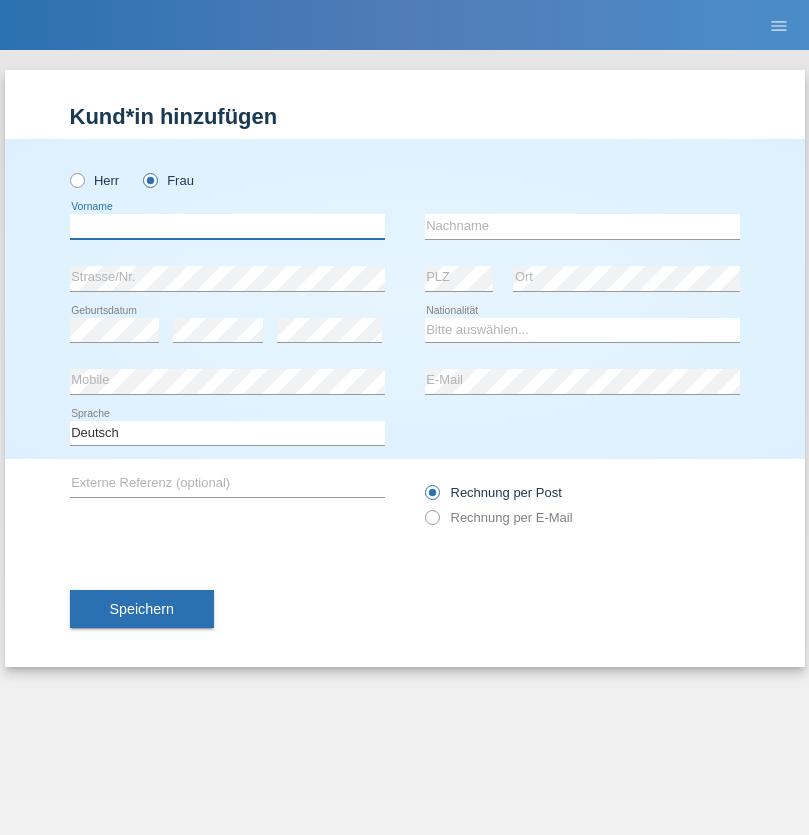 click at bounding box center [227, 226] 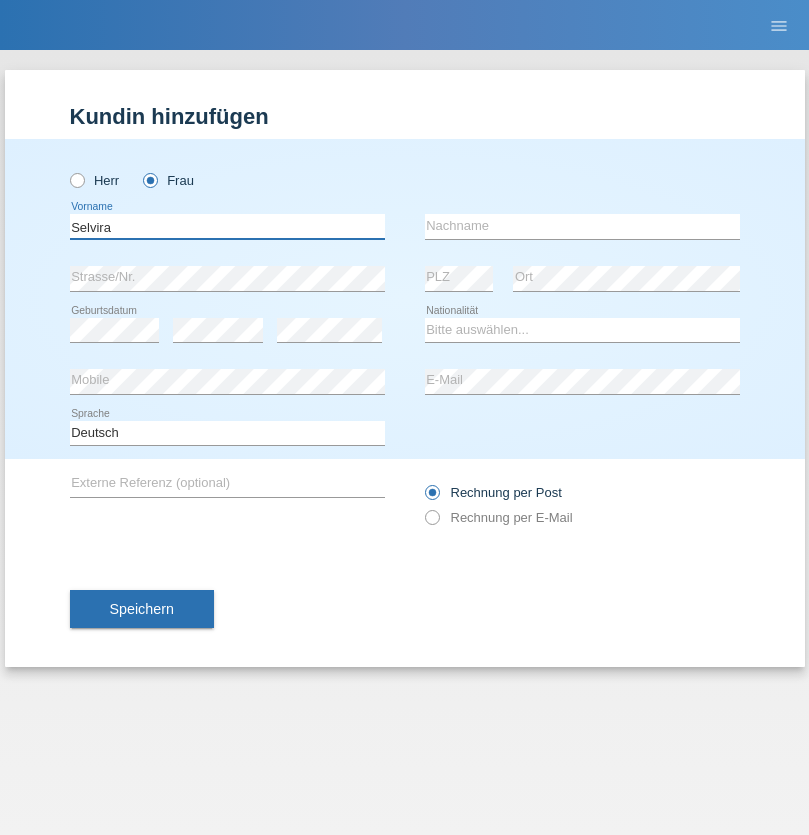 type on "Selvira" 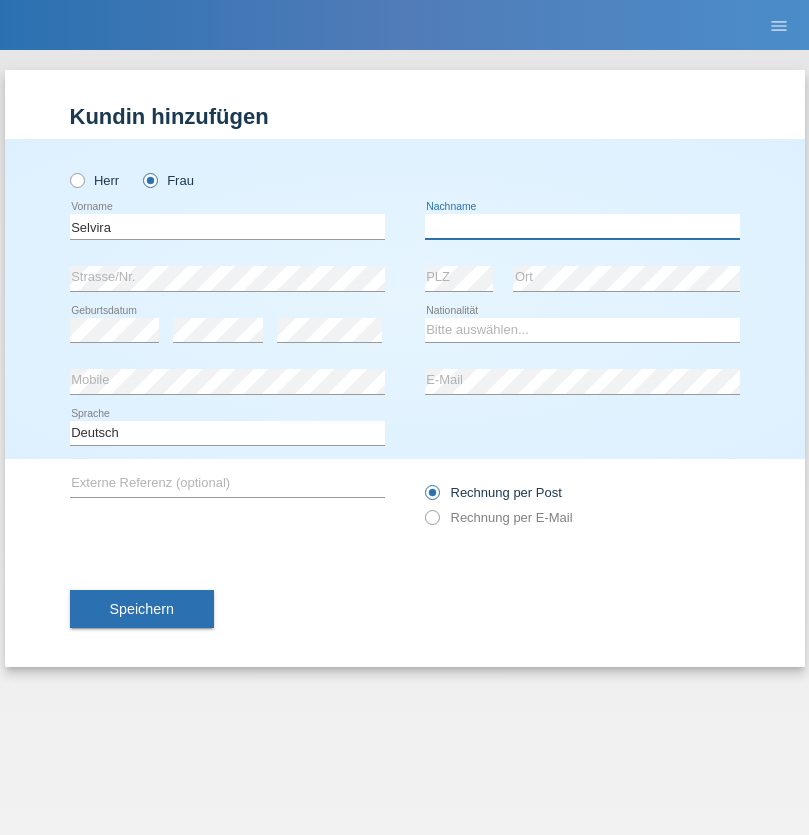click at bounding box center [582, 226] 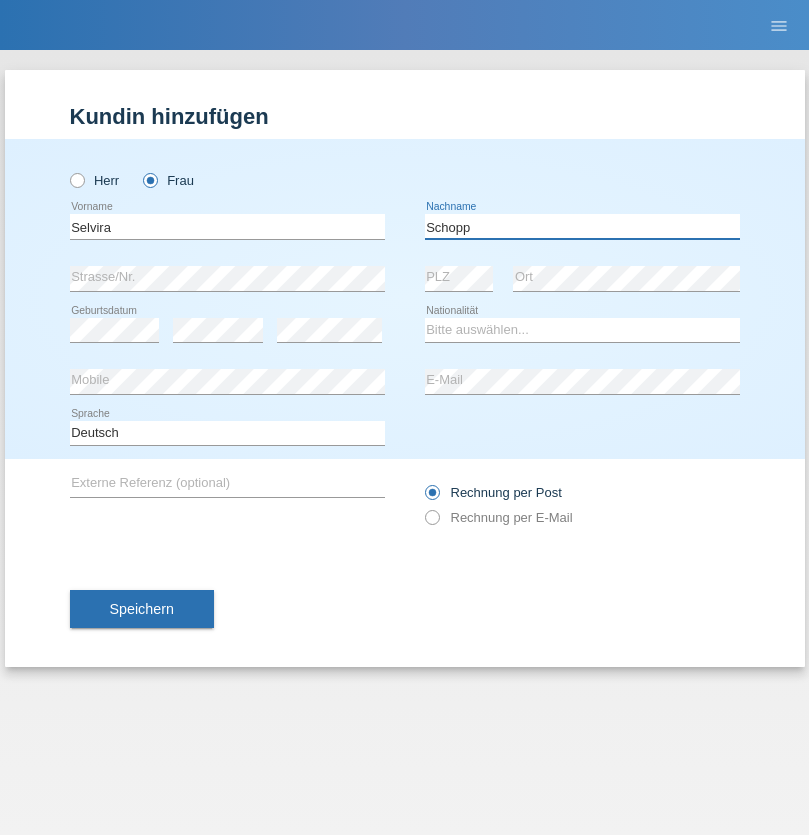 type on "Schopp" 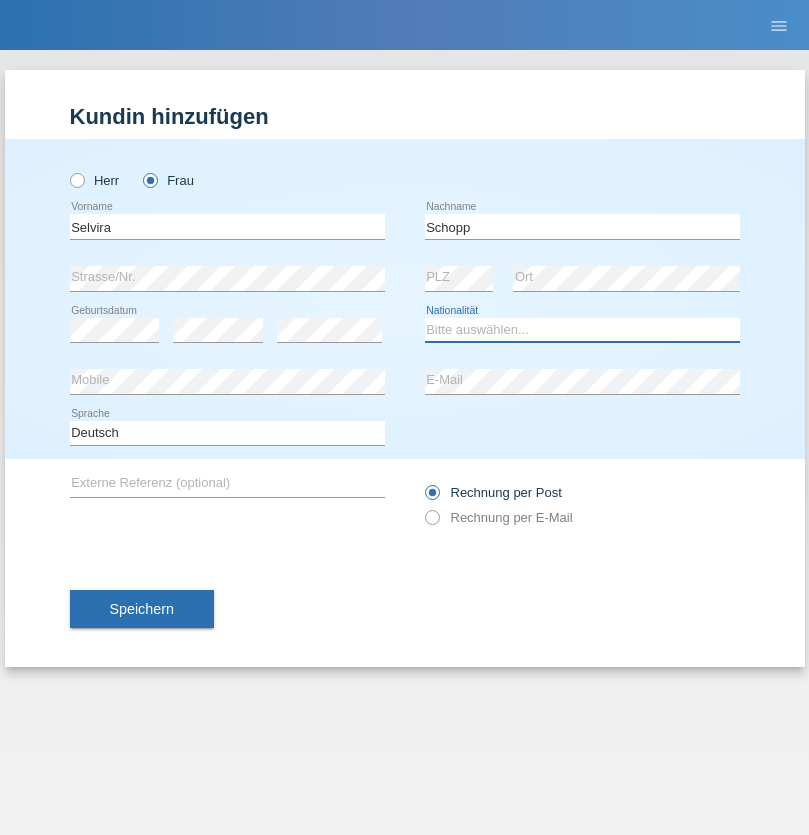 select on "CH" 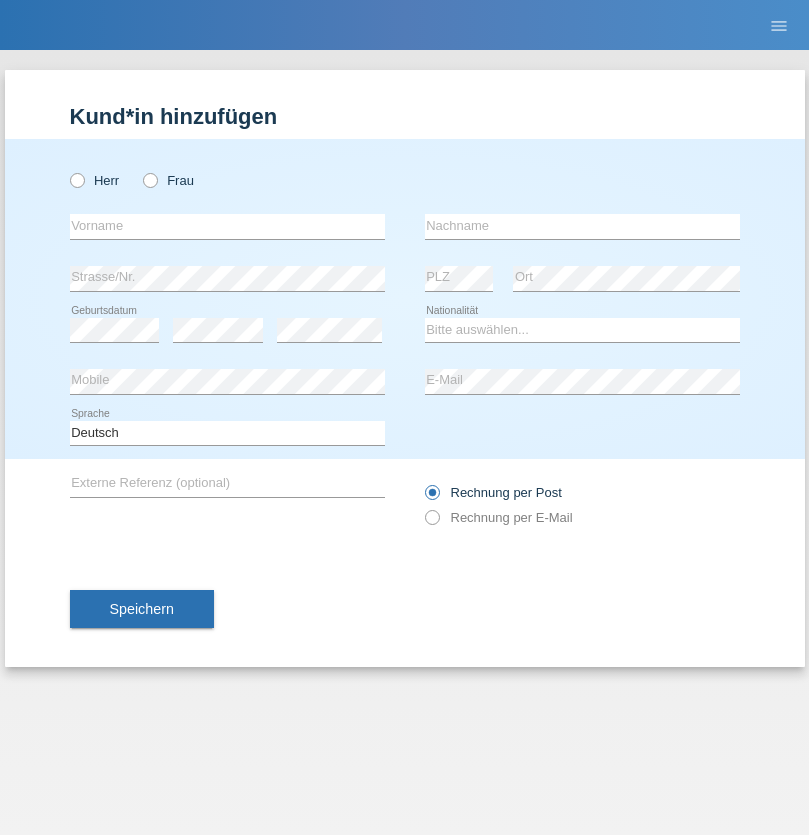 scroll, scrollTop: 0, scrollLeft: 0, axis: both 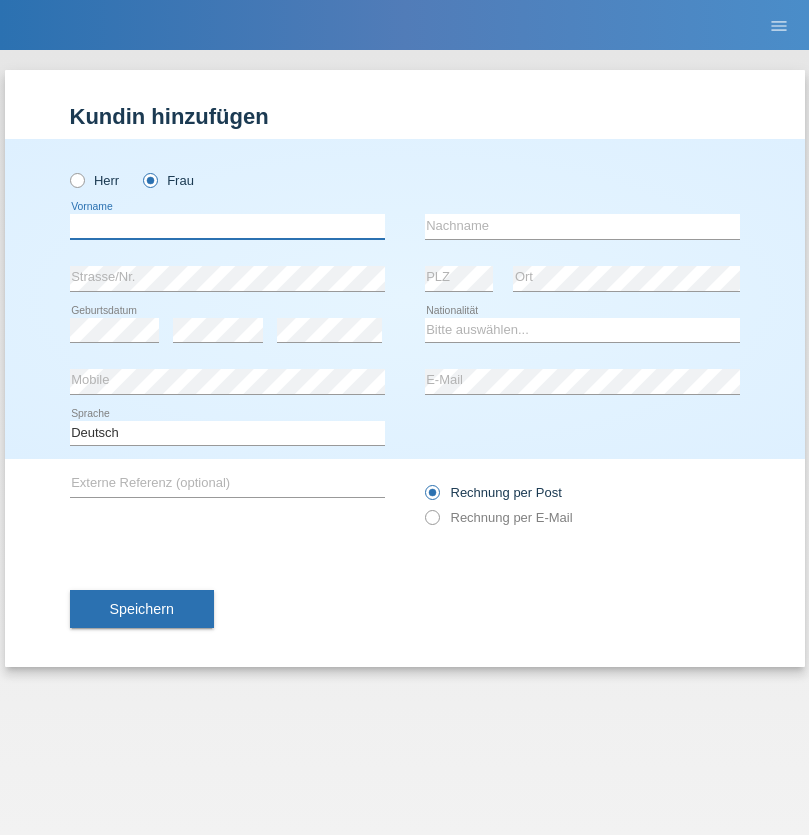 click at bounding box center [227, 226] 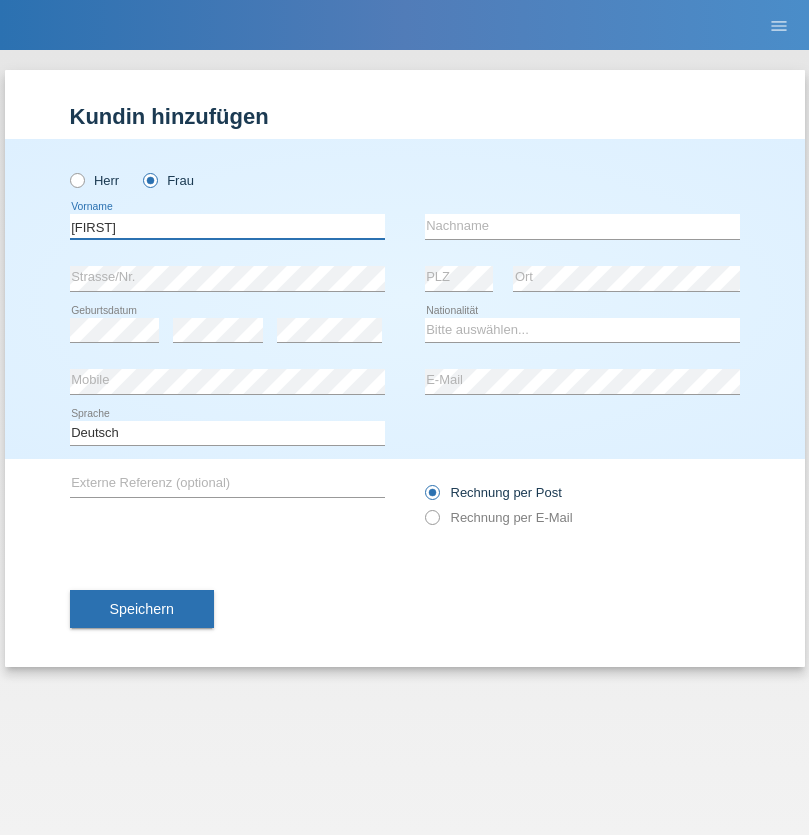 type on "MICHAELA" 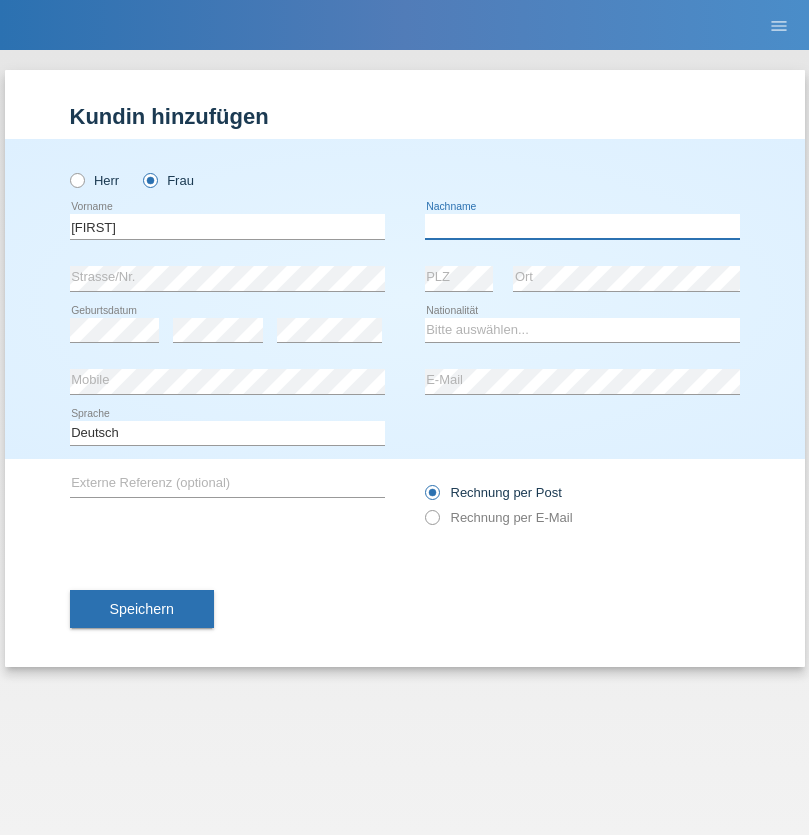 click at bounding box center (582, 226) 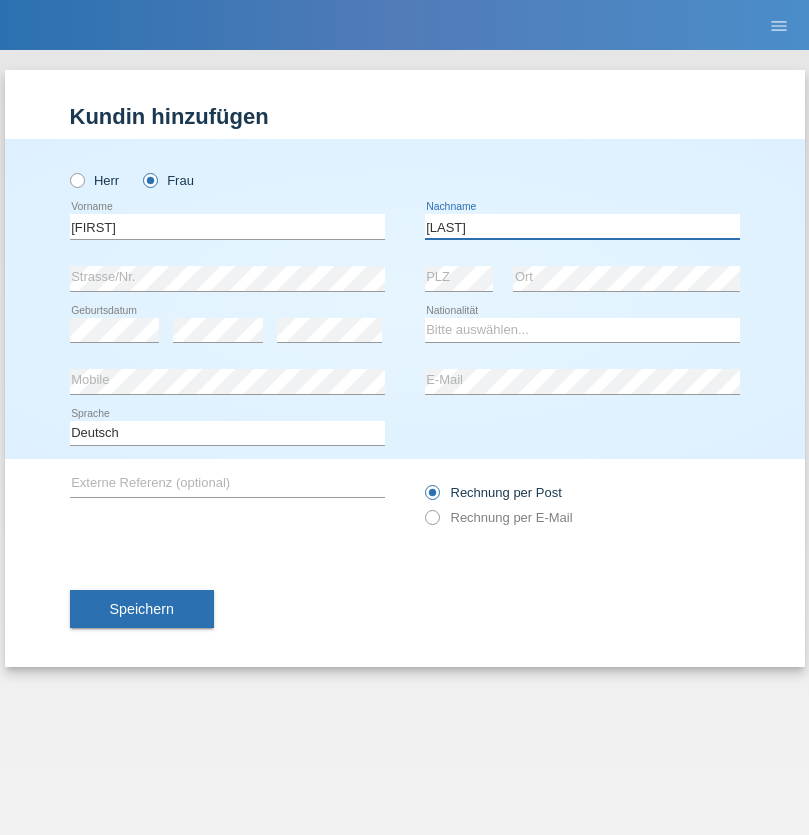type on "BERNATOVA" 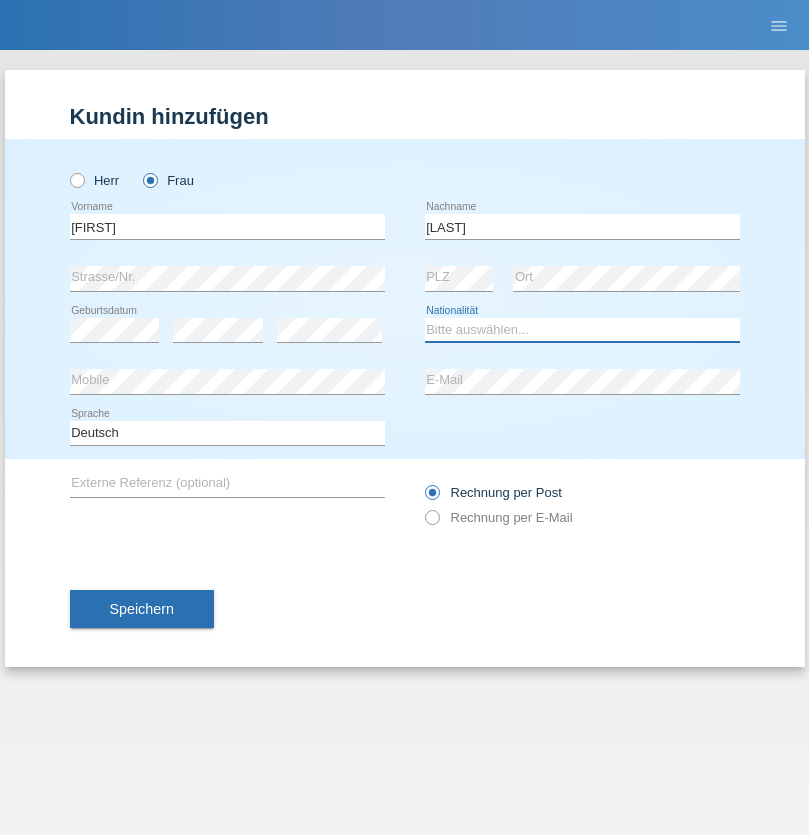 select on "SK" 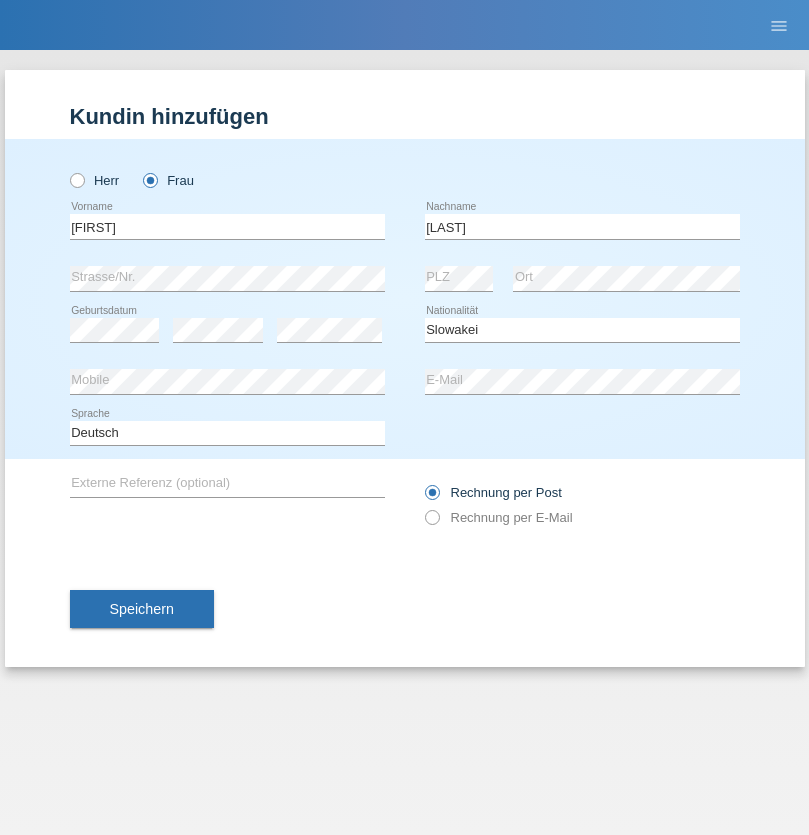 select on "C" 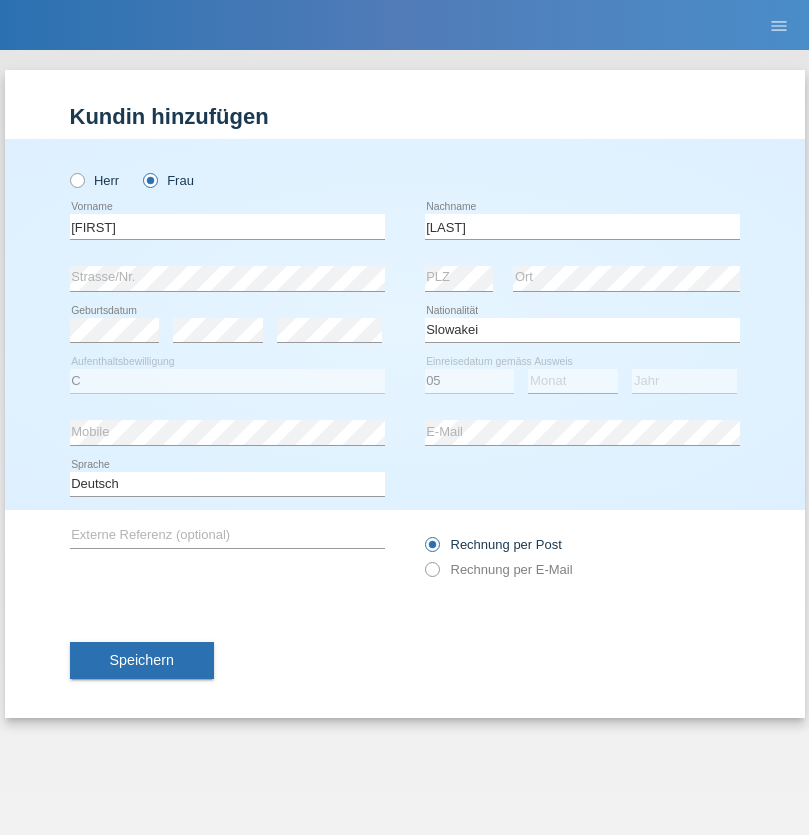 select on "04" 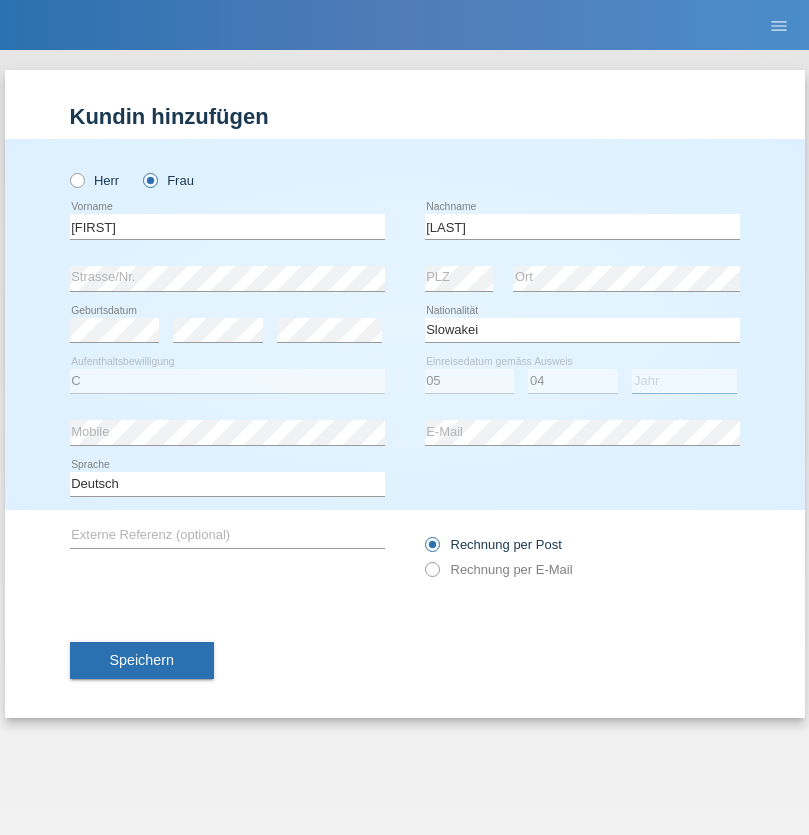 select on "2014" 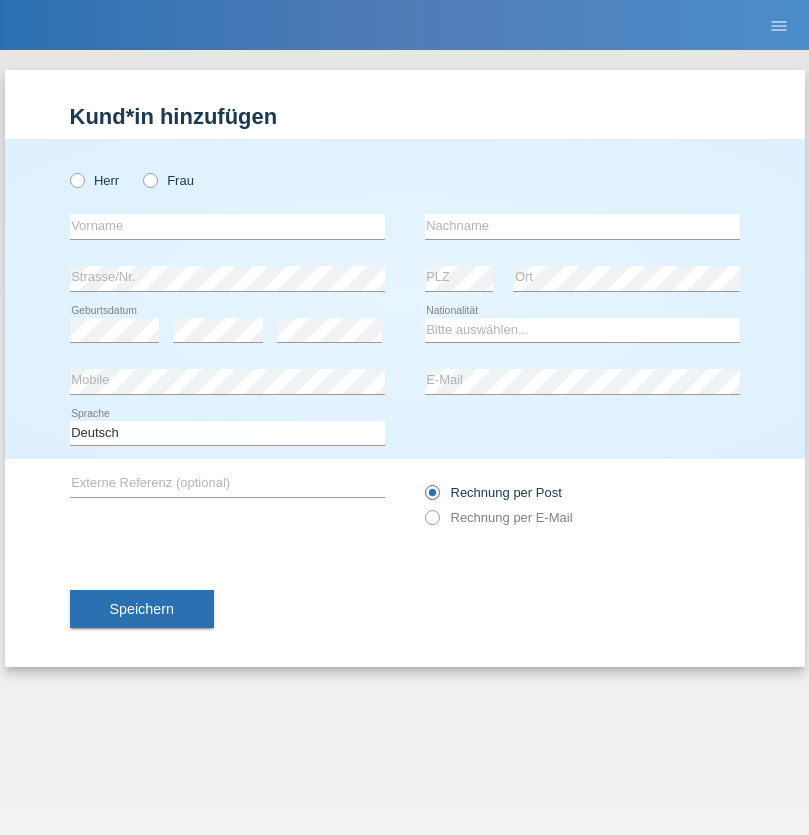scroll, scrollTop: 0, scrollLeft: 0, axis: both 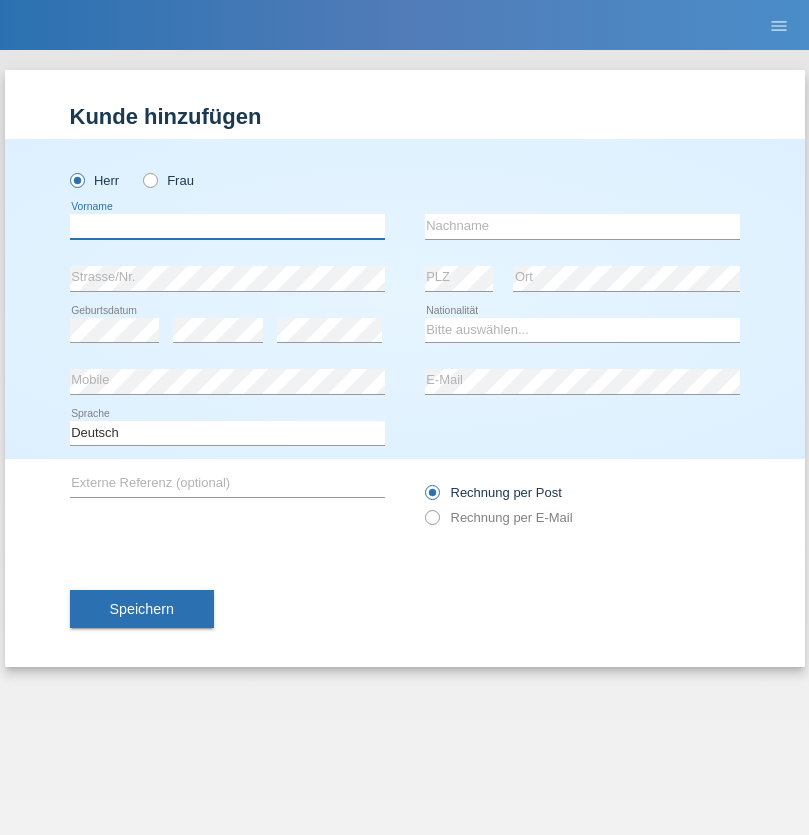 click at bounding box center [227, 226] 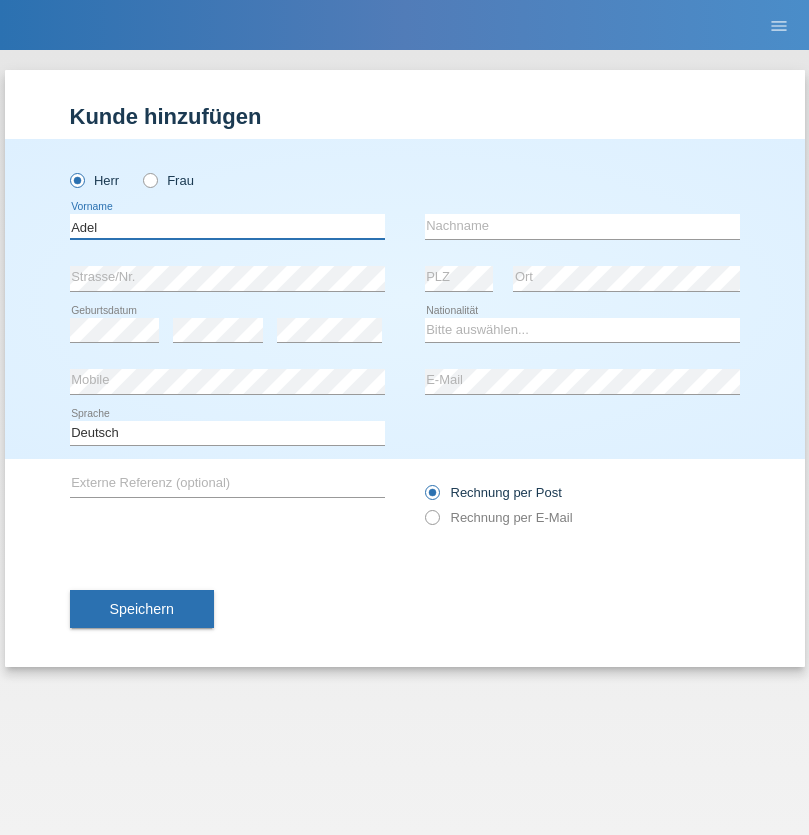type on "Adel" 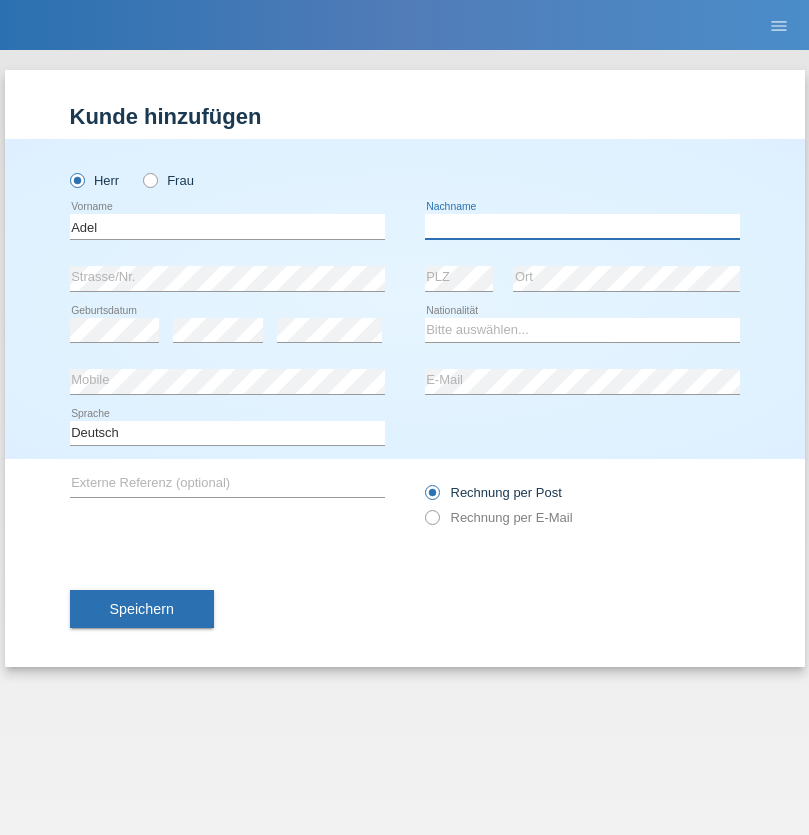 click at bounding box center [582, 226] 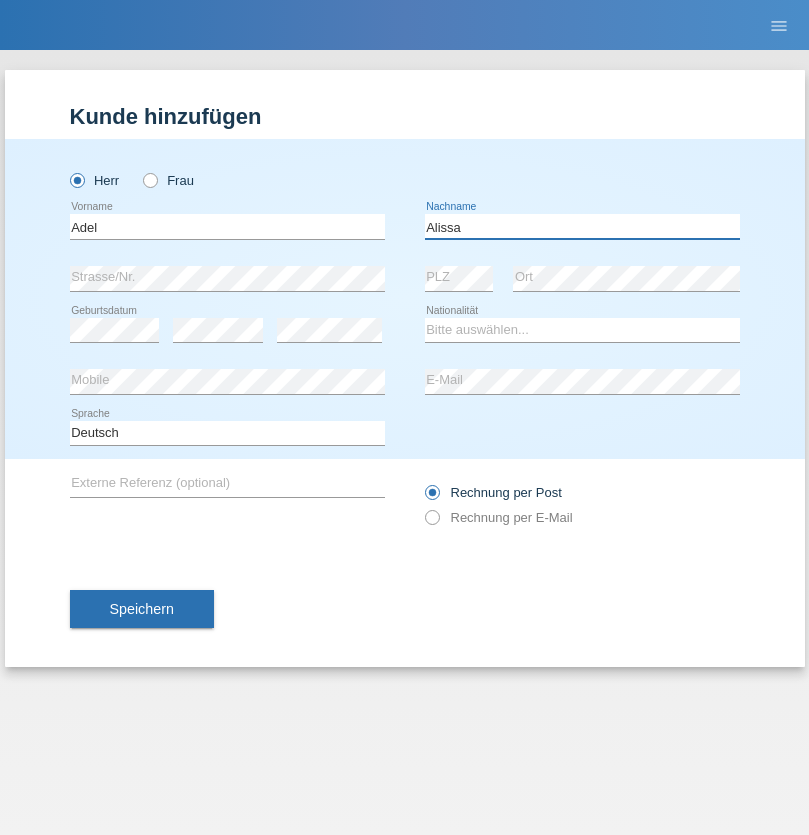 type on "Alissa" 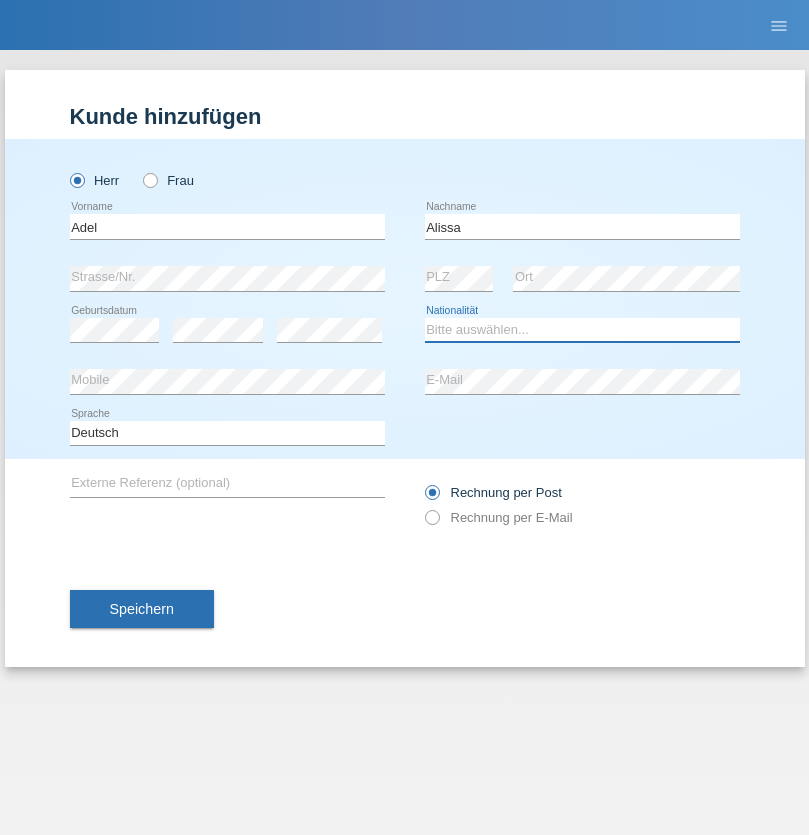 select on "SY" 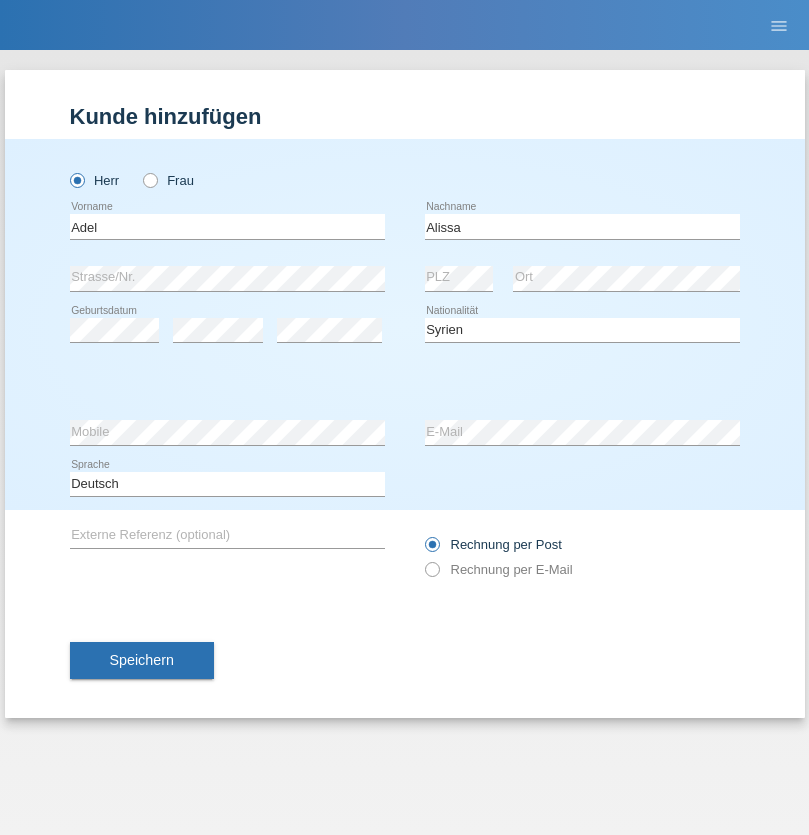 select on "C" 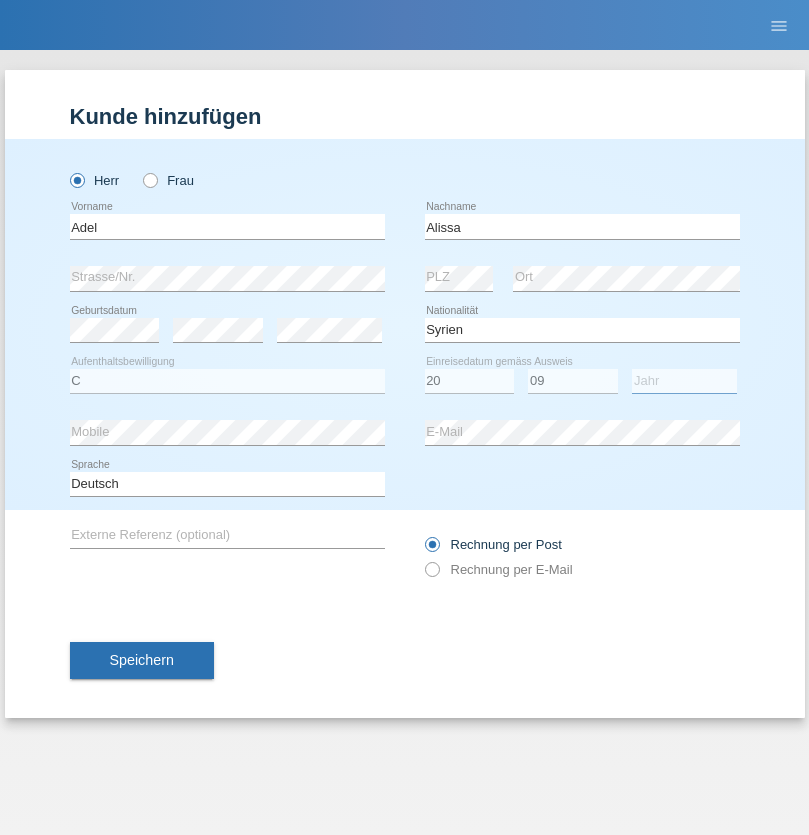 select on "2018" 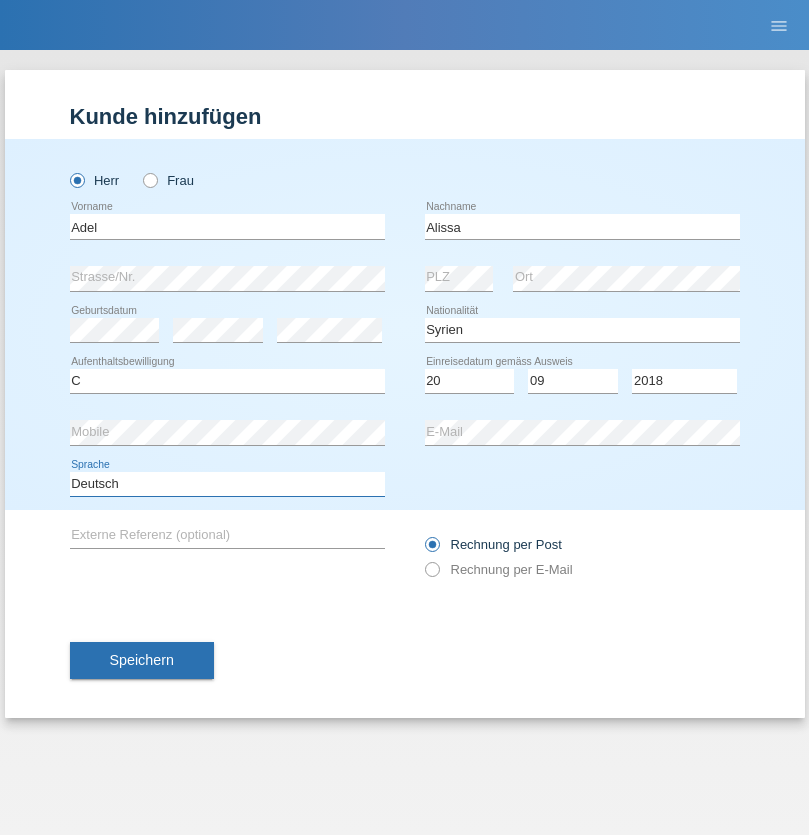 select on "en" 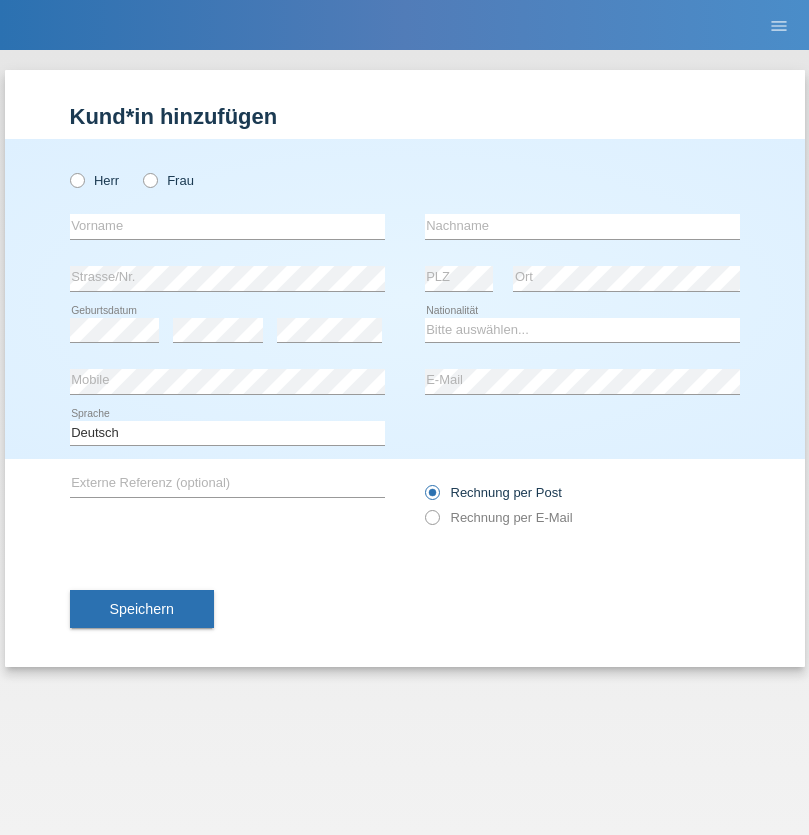 scroll, scrollTop: 0, scrollLeft: 0, axis: both 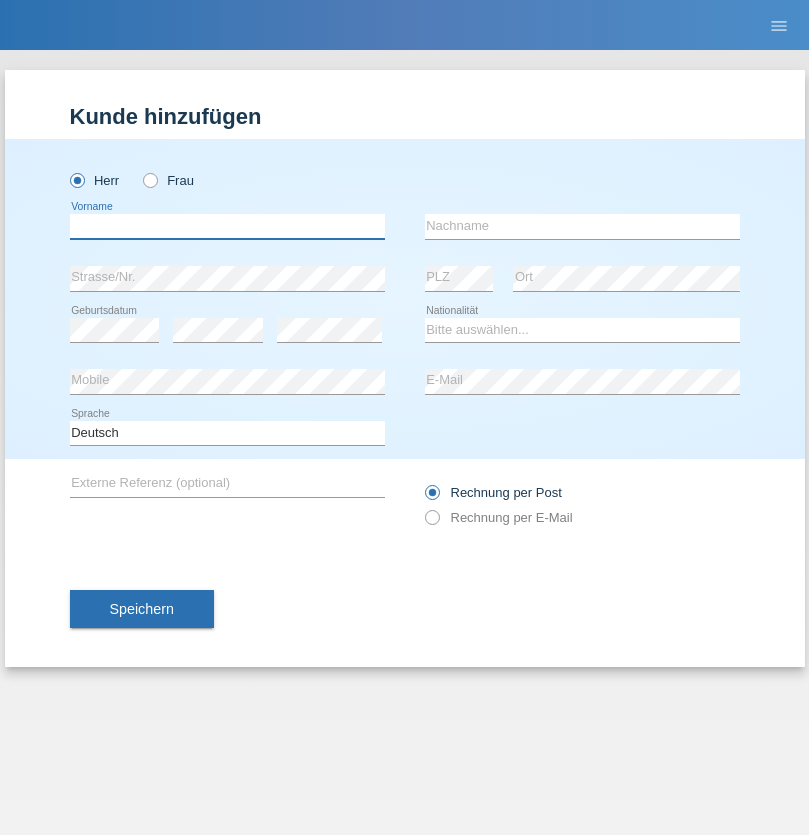 click at bounding box center [227, 226] 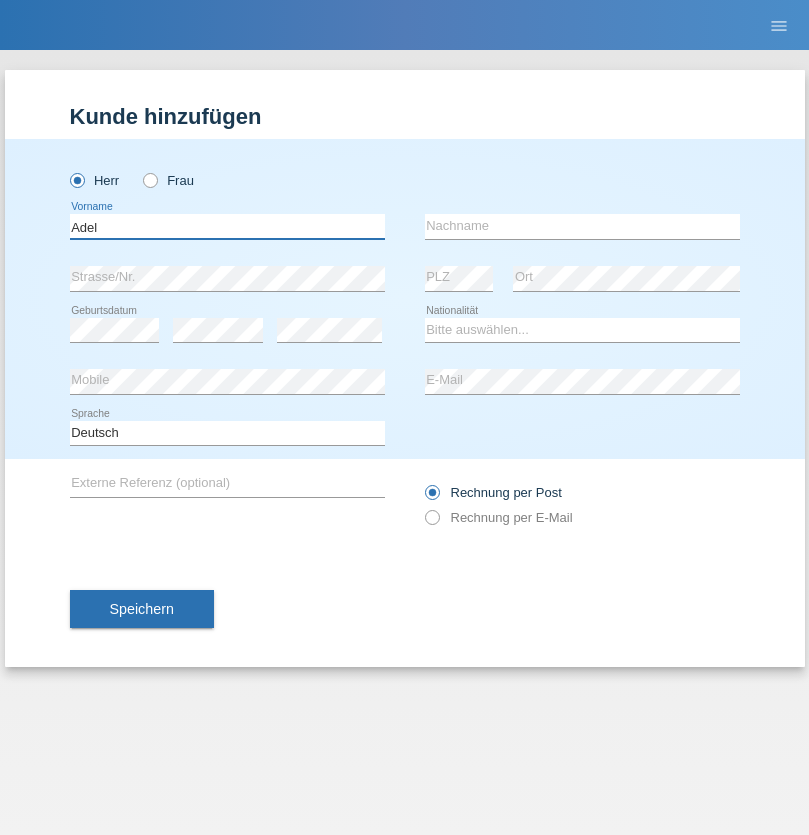 type on "Adel" 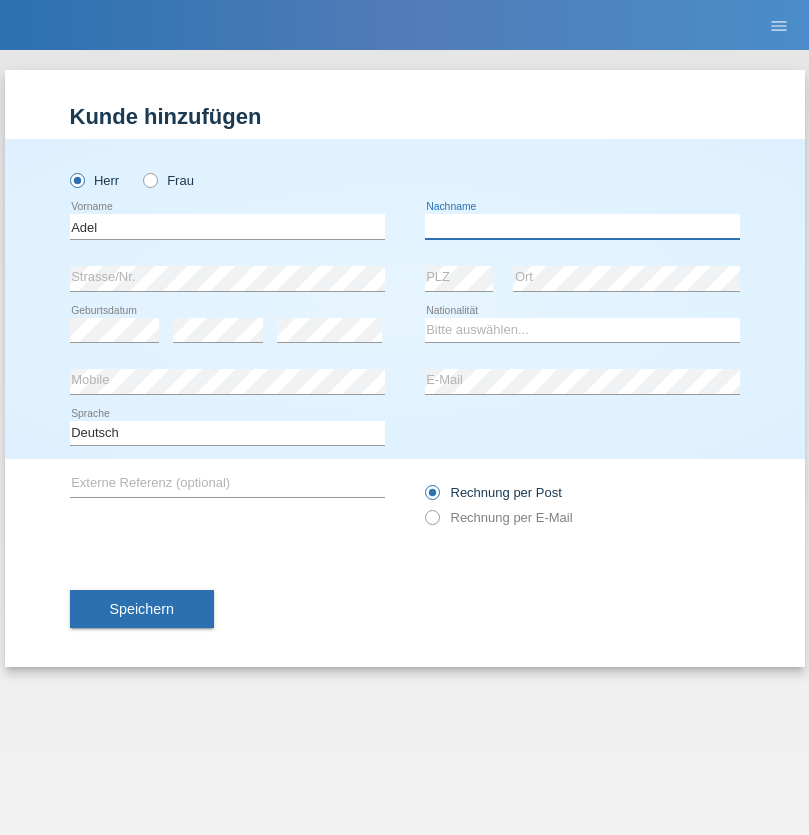 click at bounding box center (582, 226) 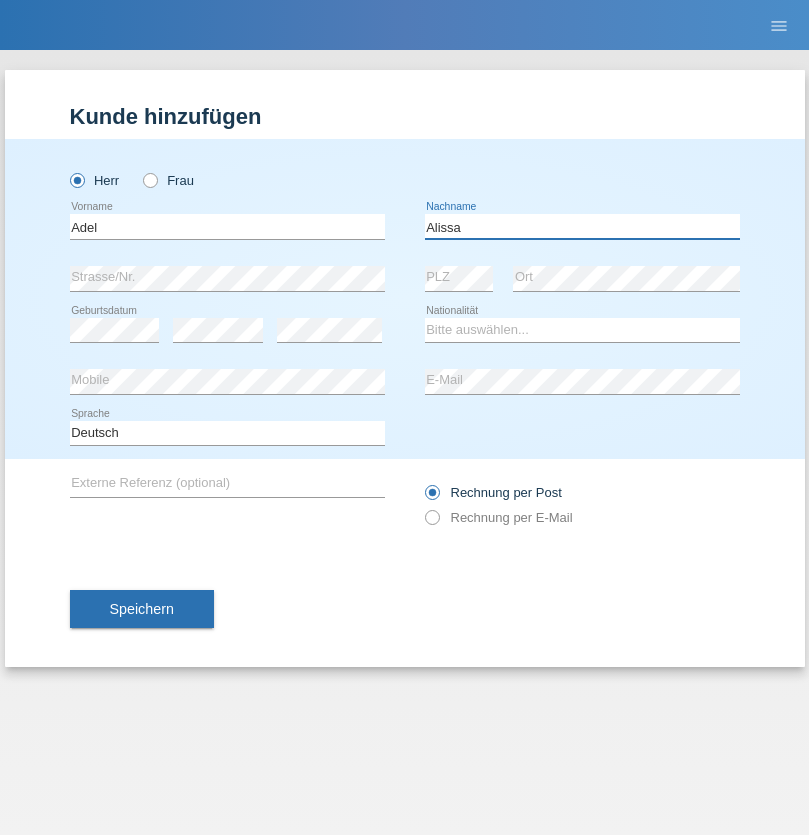 type on "Alissa" 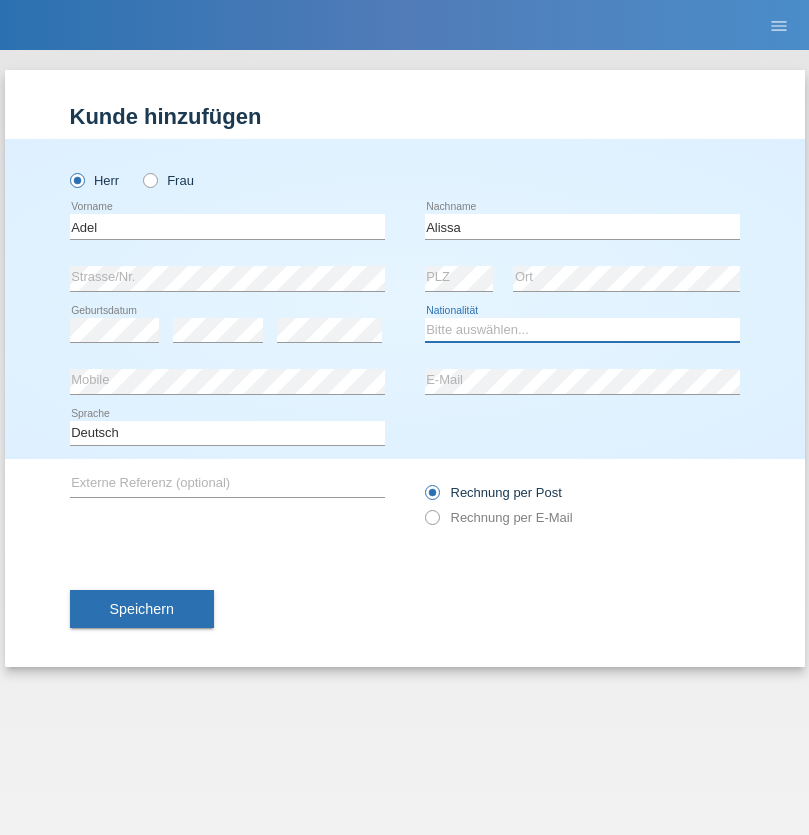 select on "SY" 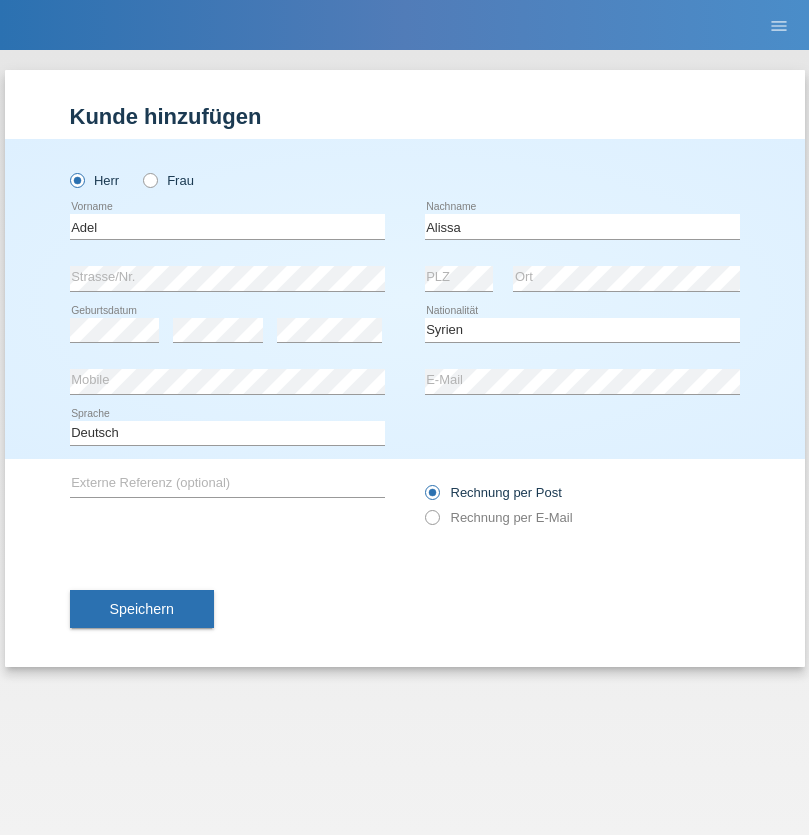 select on "C" 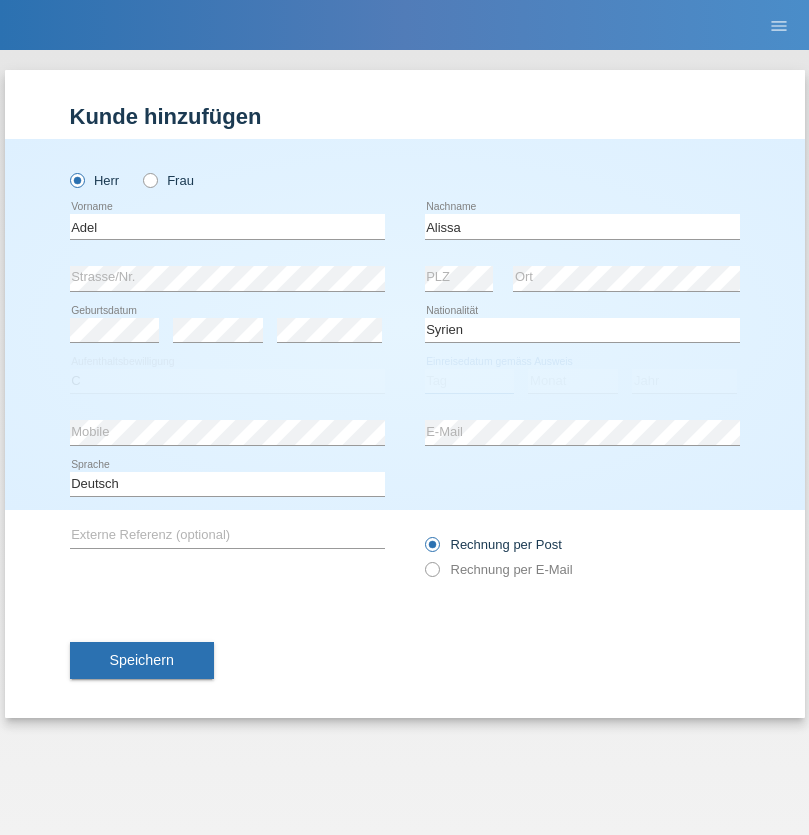 select on "20" 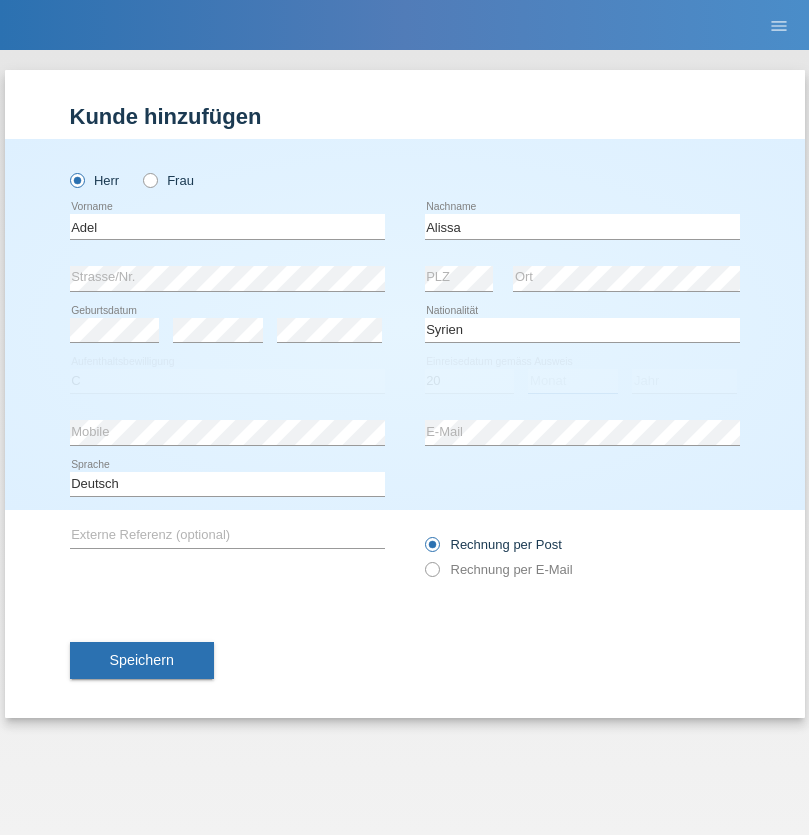 select on "09" 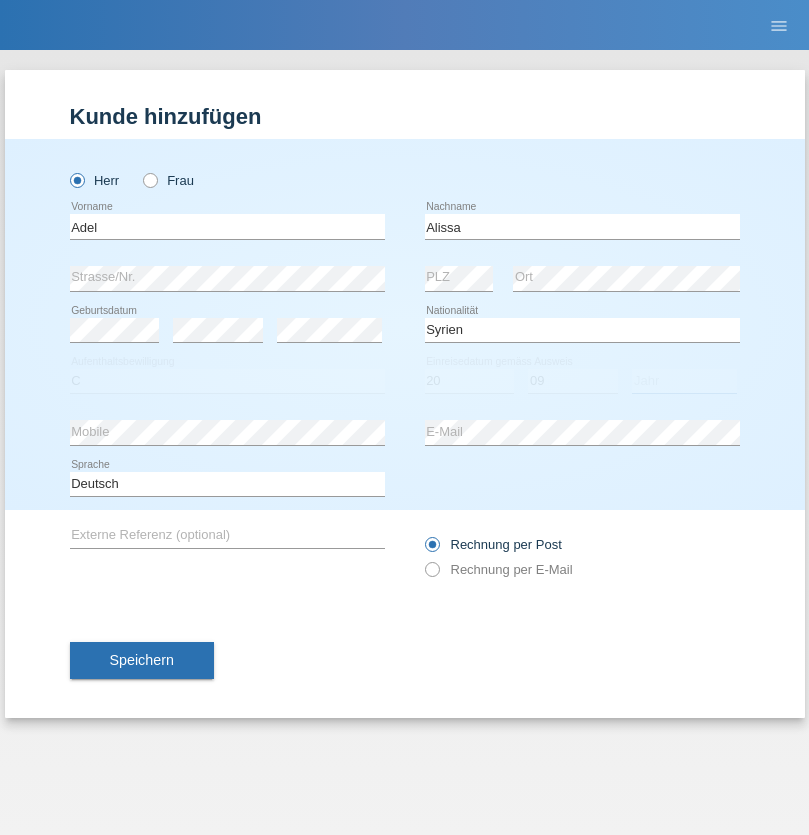select on "2018" 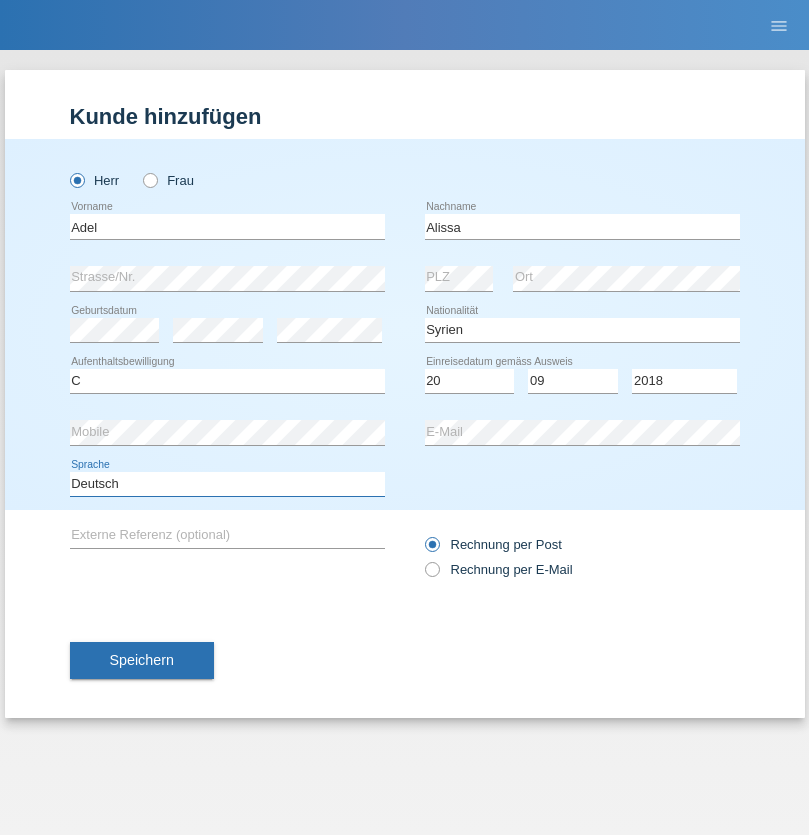 select on "en" 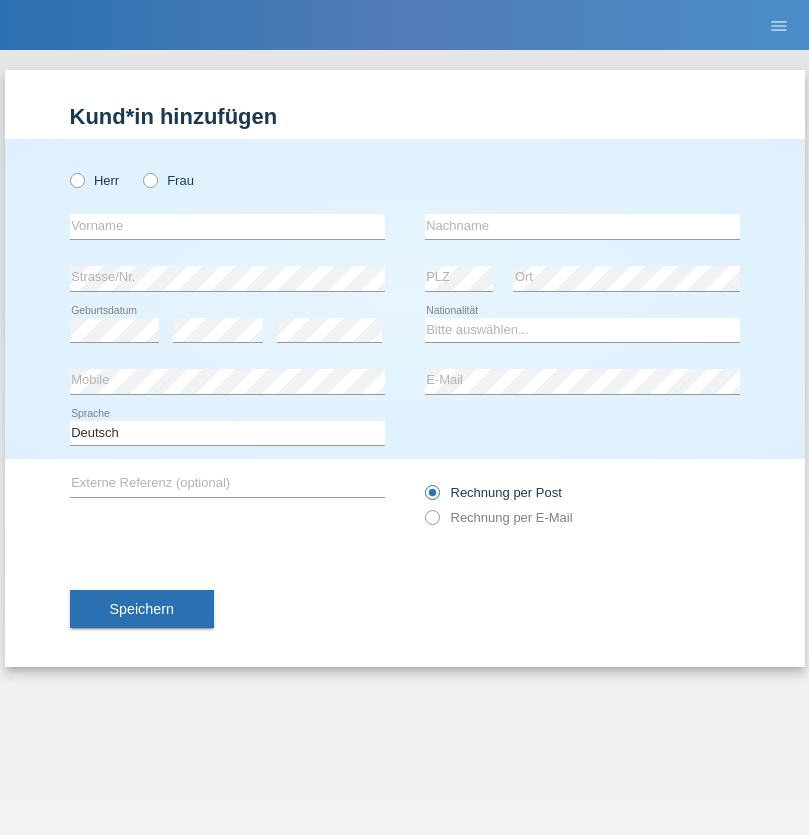 scroll, scrollTop: 0, scrollLeft: 0, axis: both 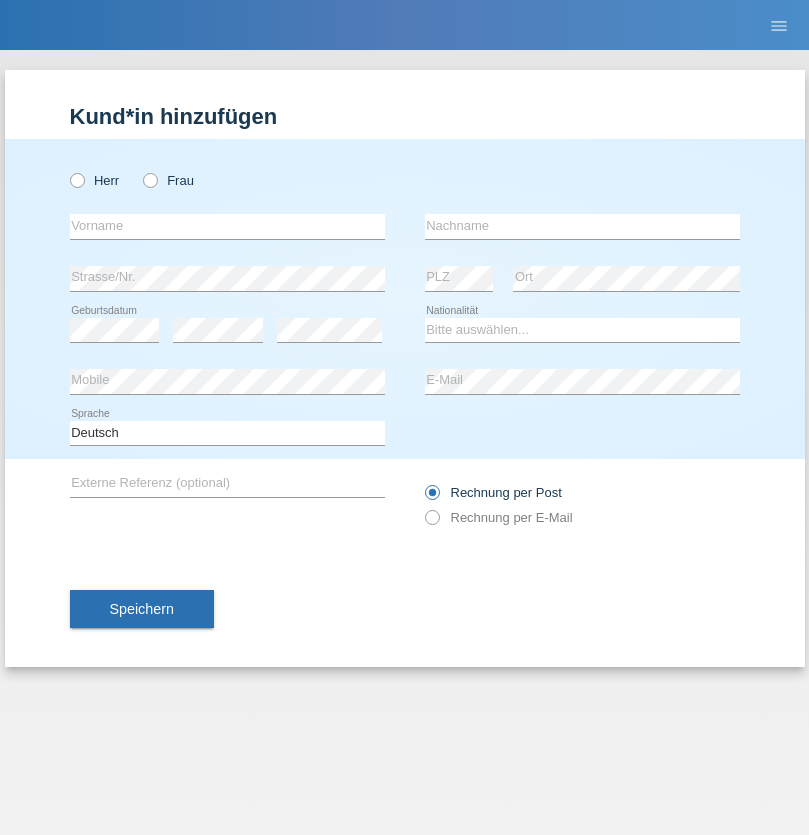 radio on "true" 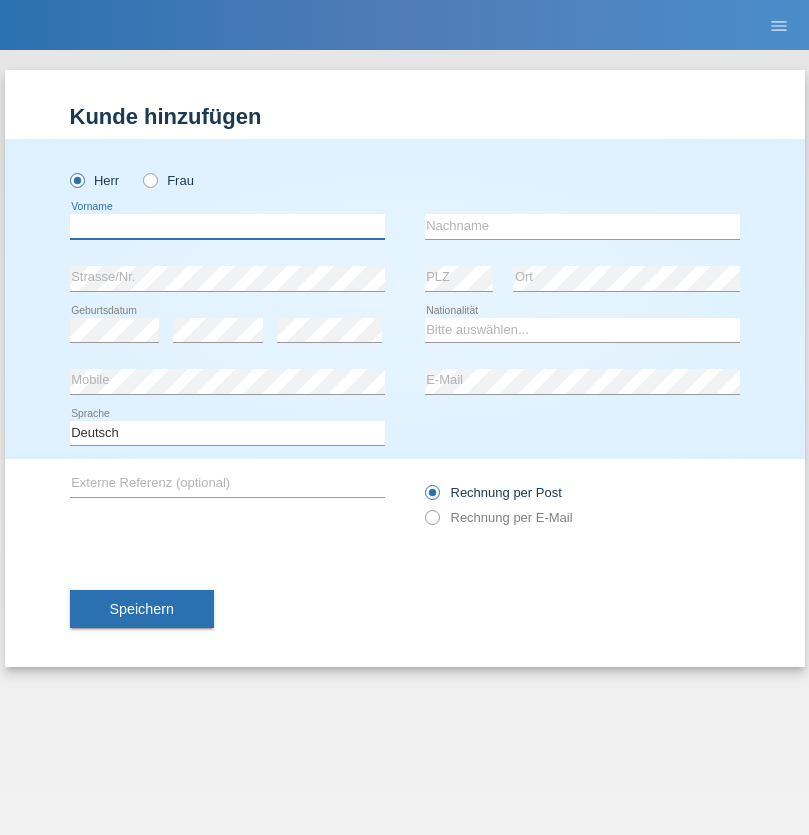 click at bounding box center (227, 226) 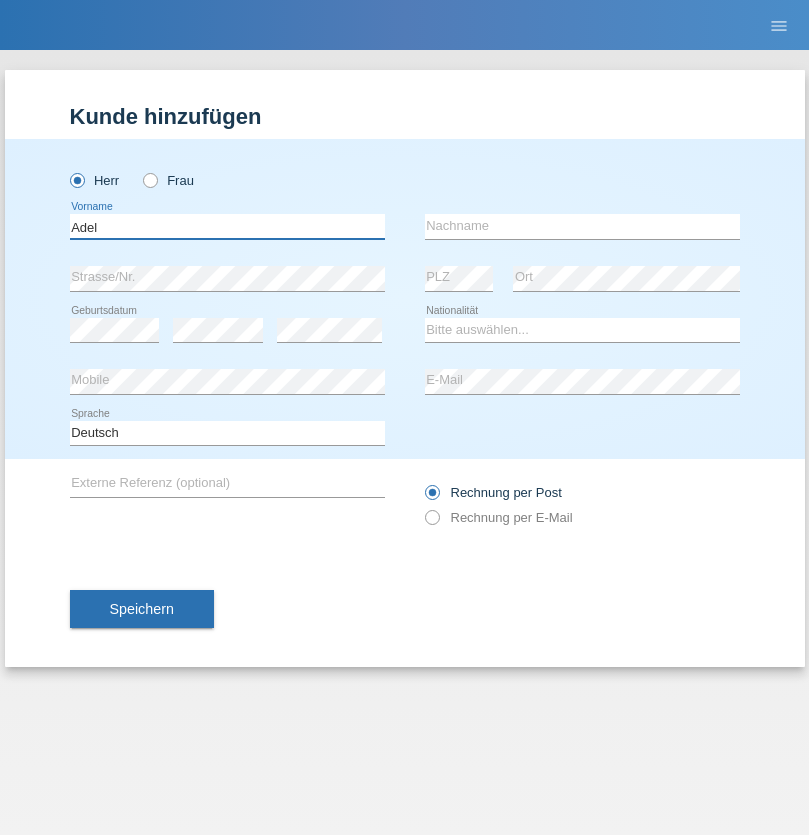 type on "Adel" 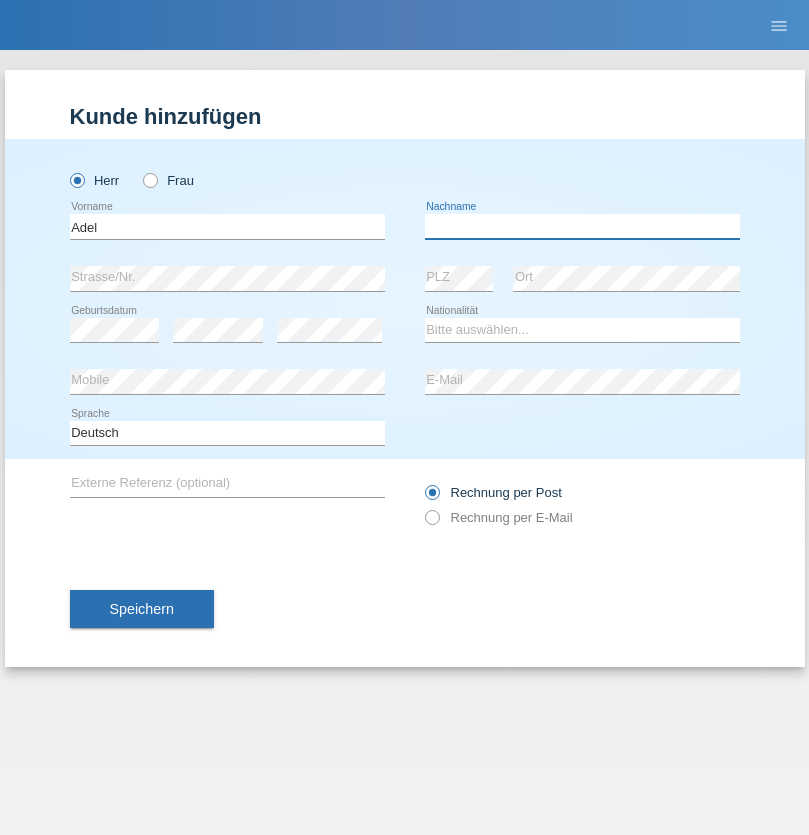 click at bounding box center (582, 226) 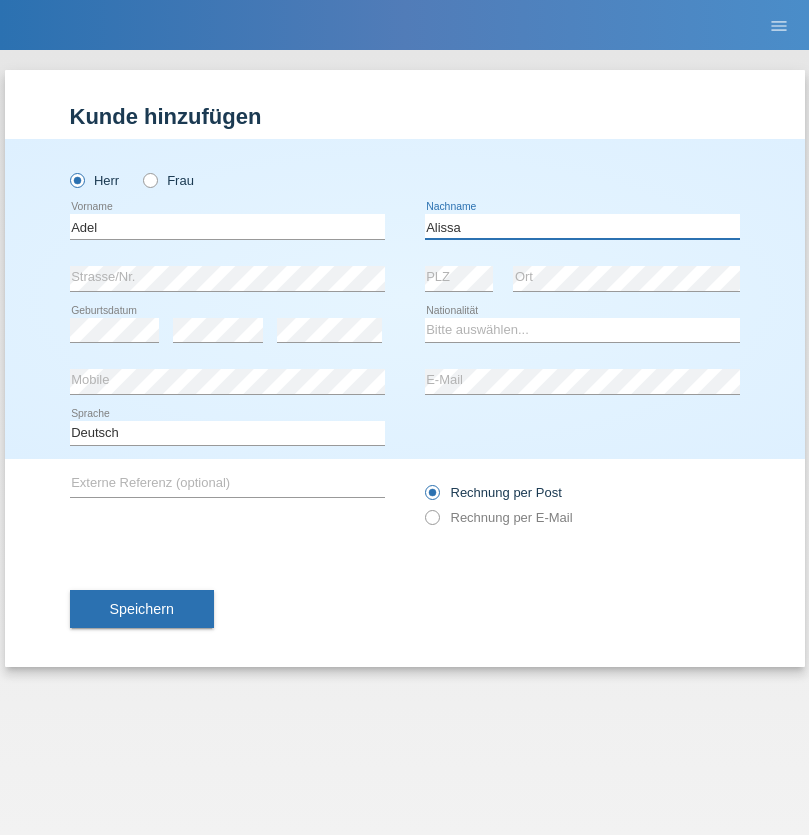 type on "Alissa" 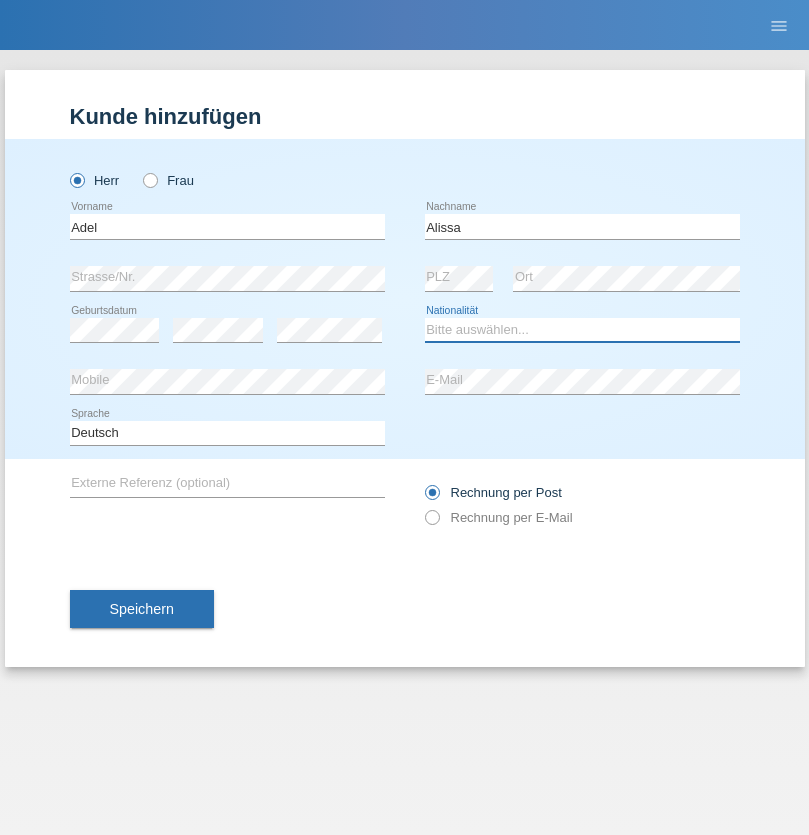 select on "SY" 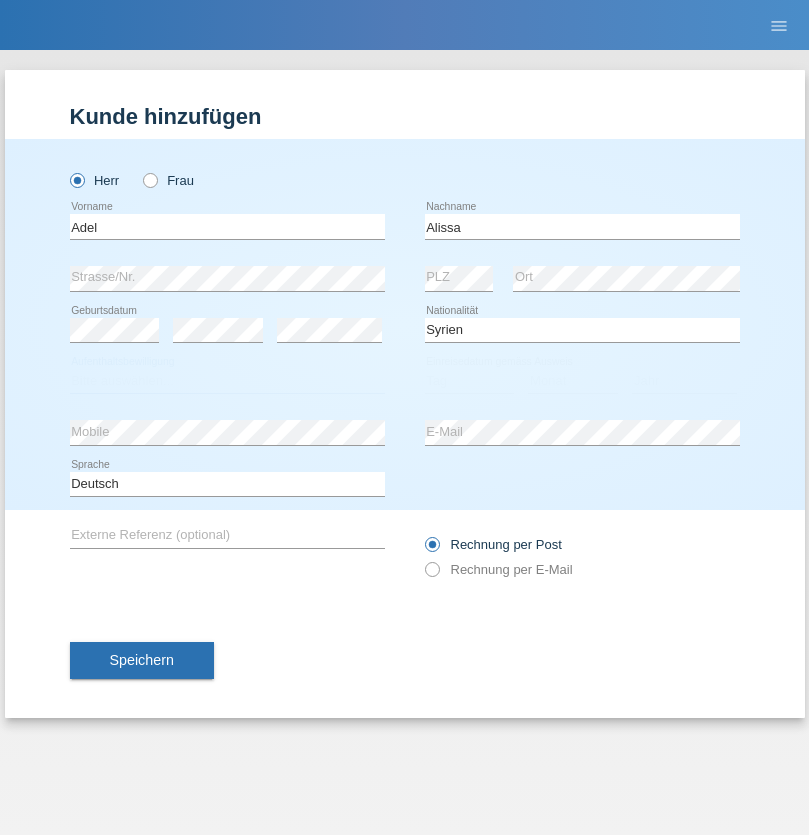 select on "C" 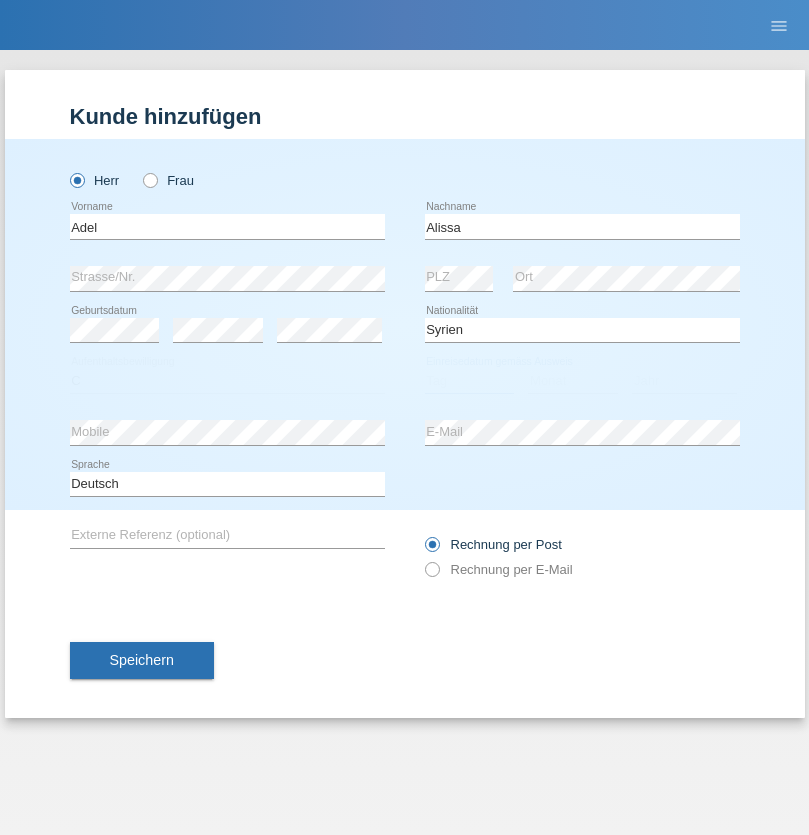 select on "20" 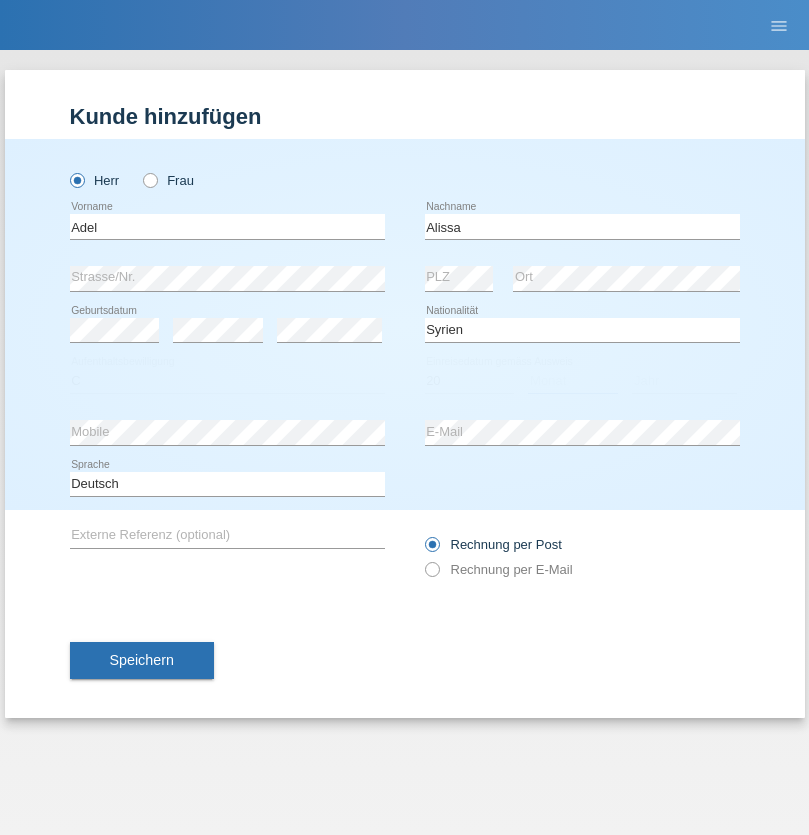 select on "09" 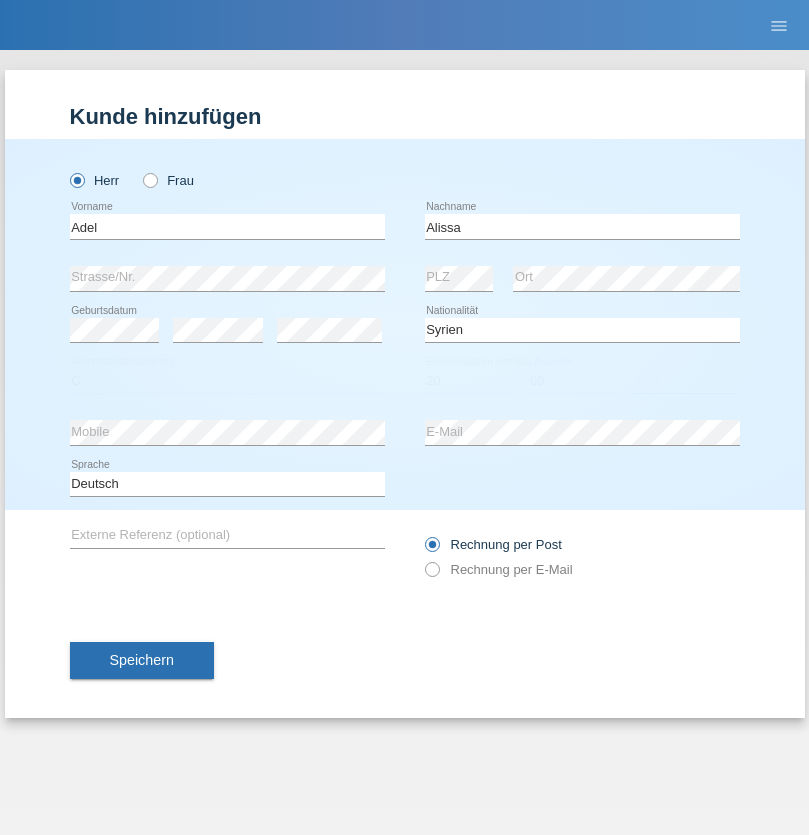 select on "2018" 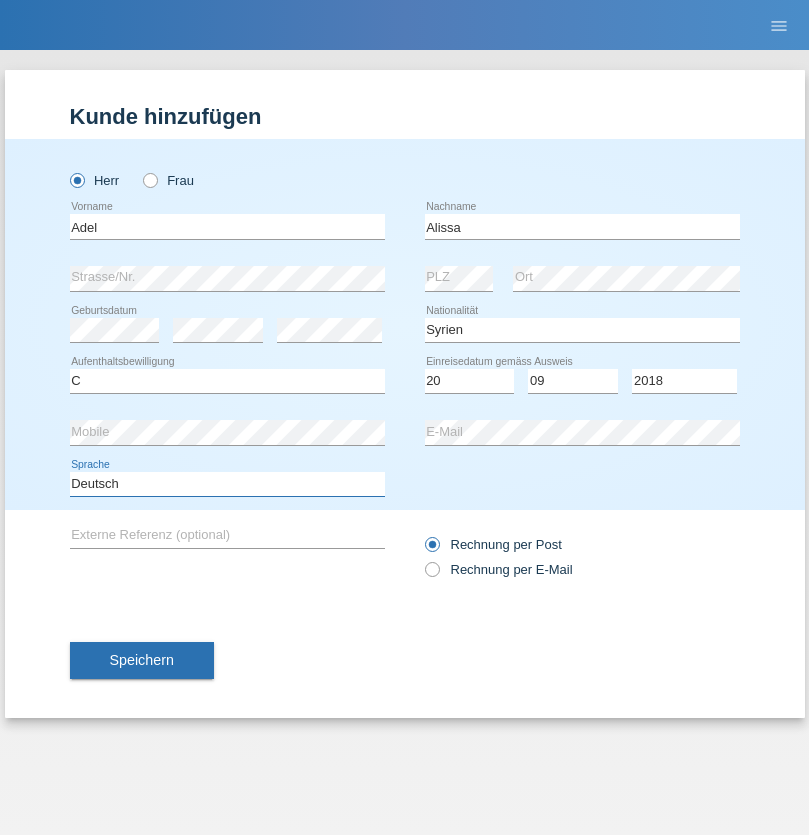 select on "en" 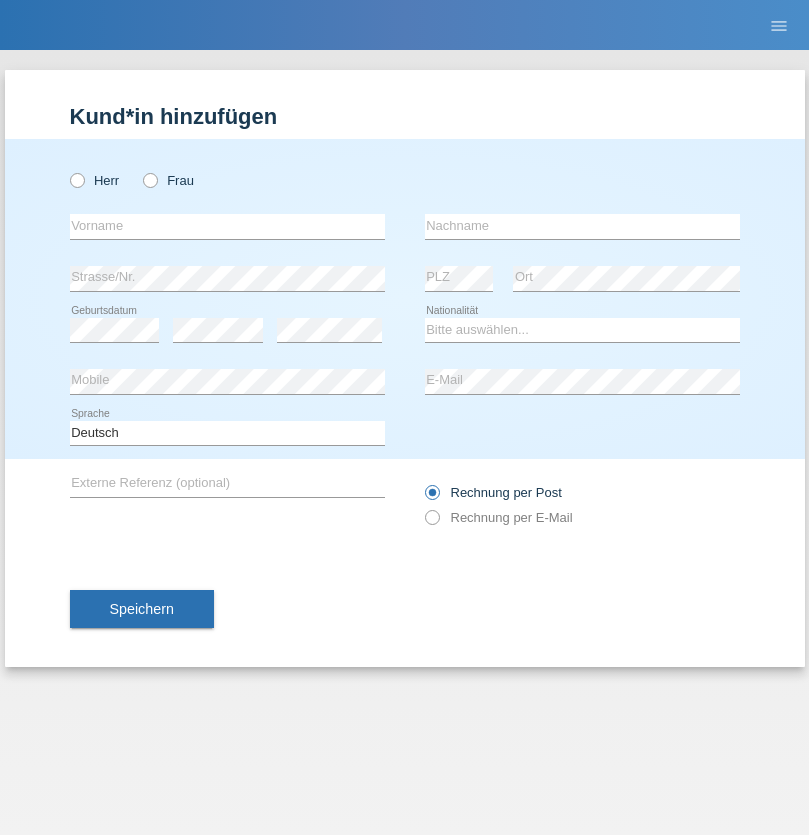 scroll, scrollTop: 0, scrollLeft: 0, axis: both 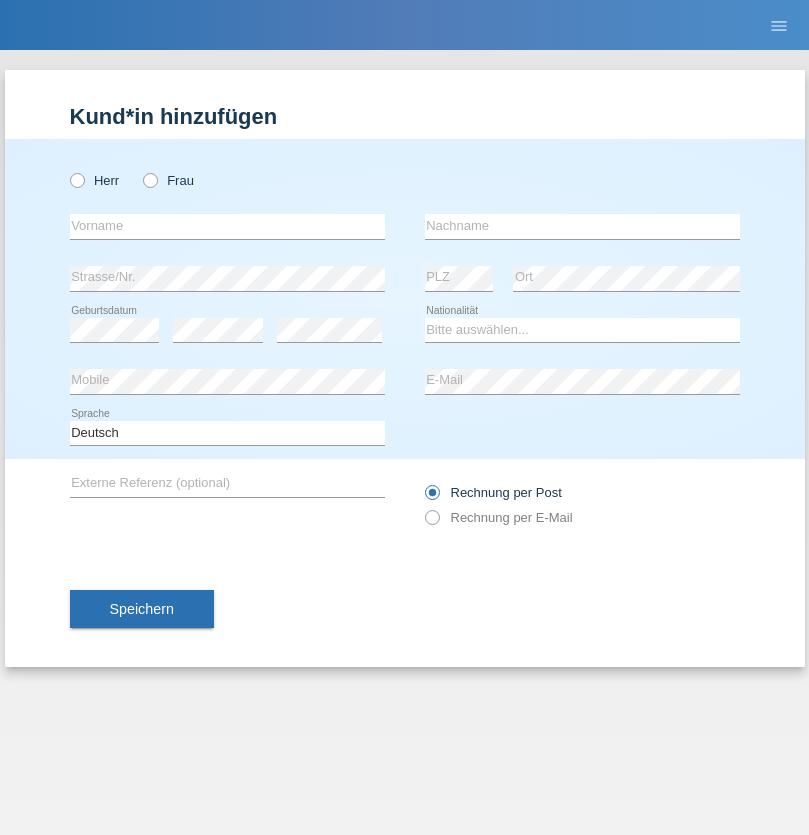 radio on "true" 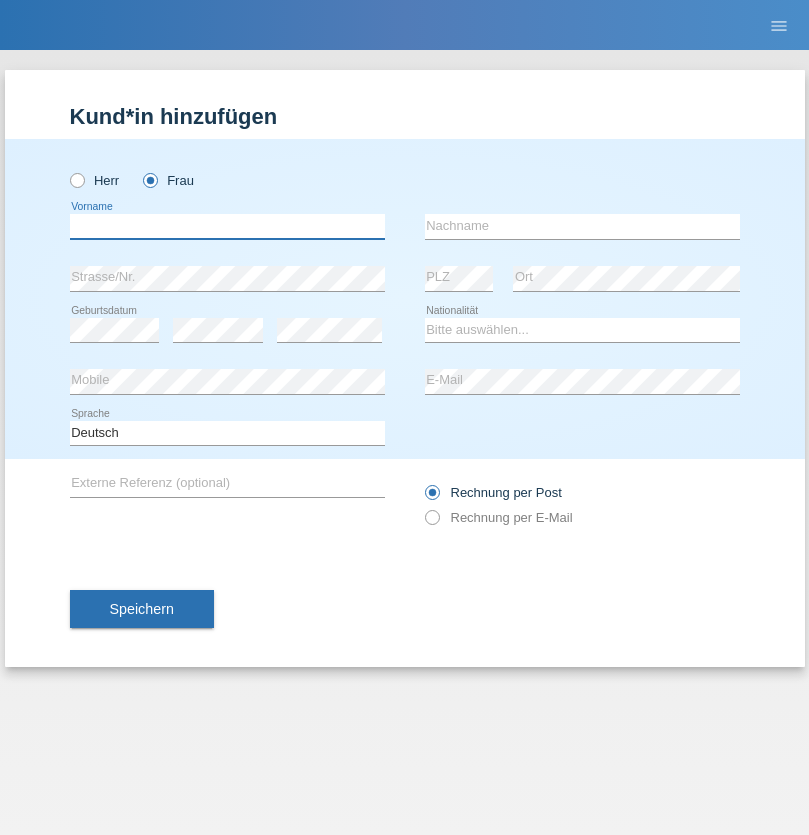 click at bounding box center (227, 226) 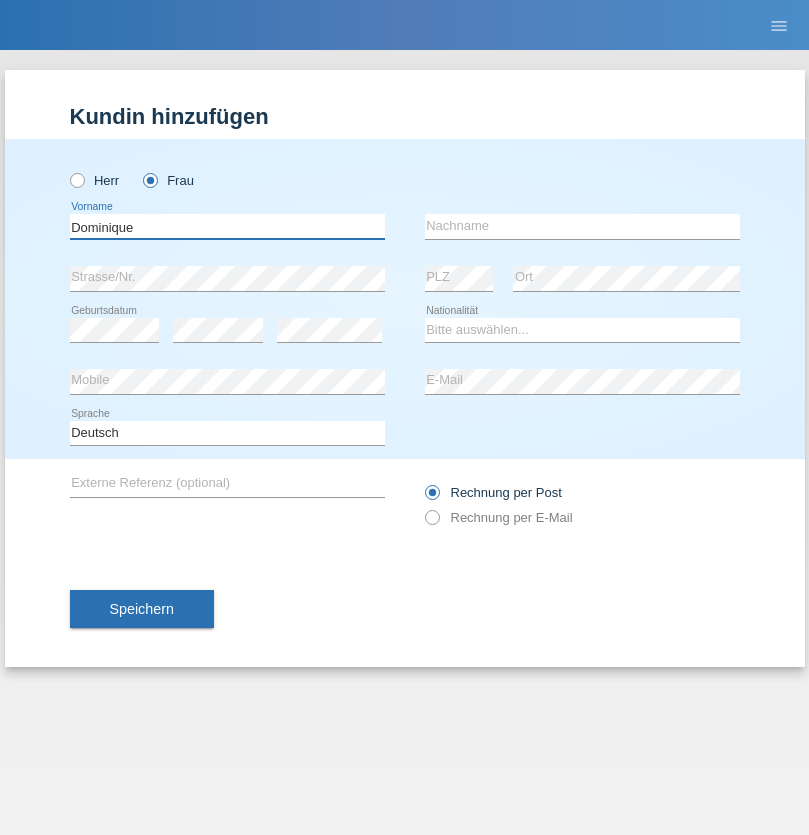 type on "Dominique" 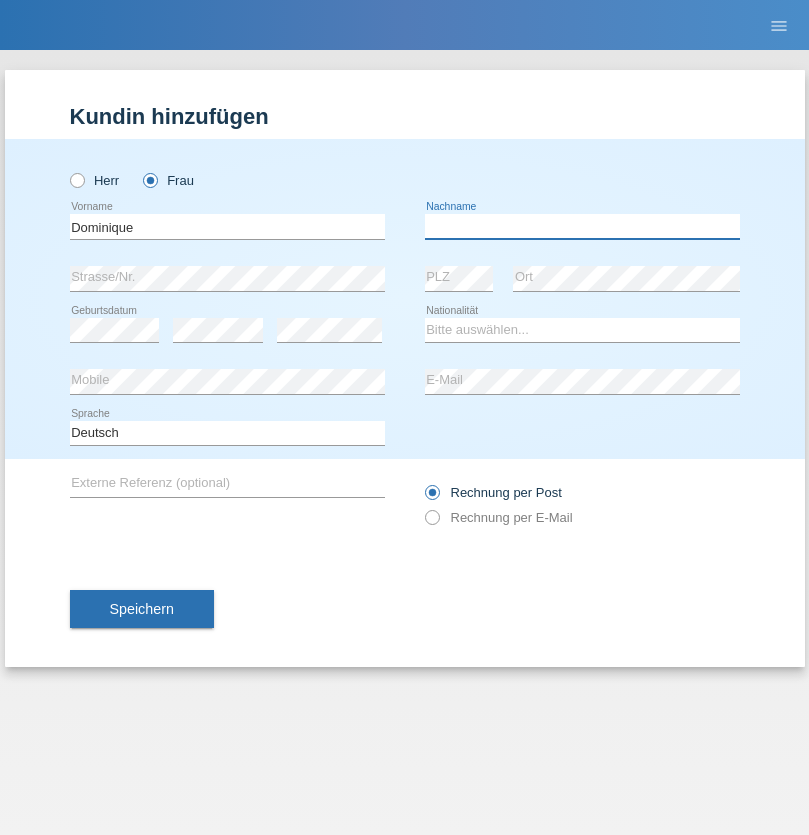 click at bounding box center (582, 226) 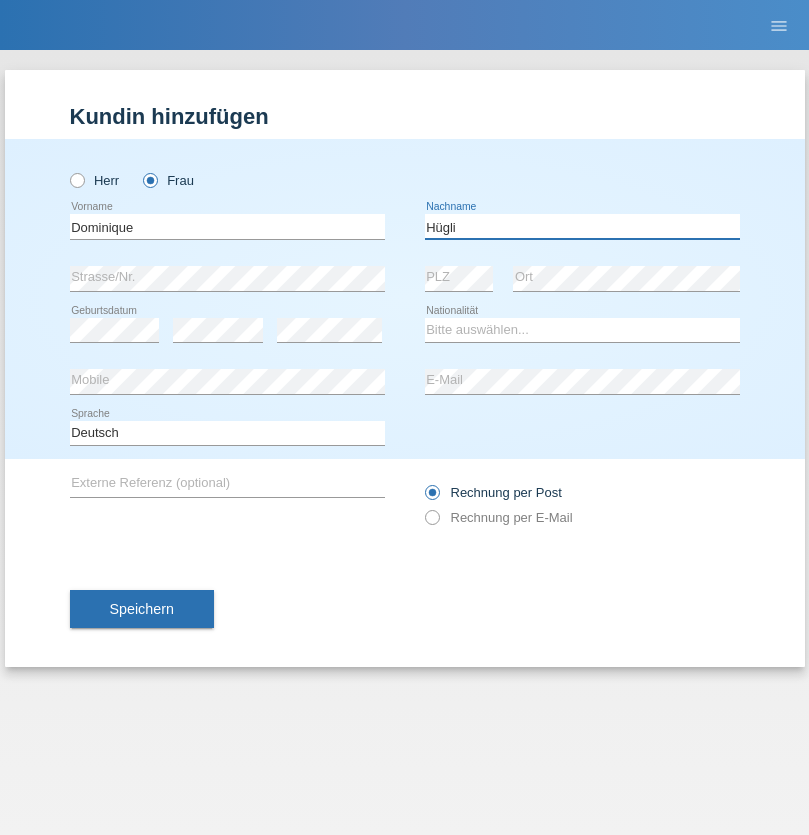 type on "Hügli" 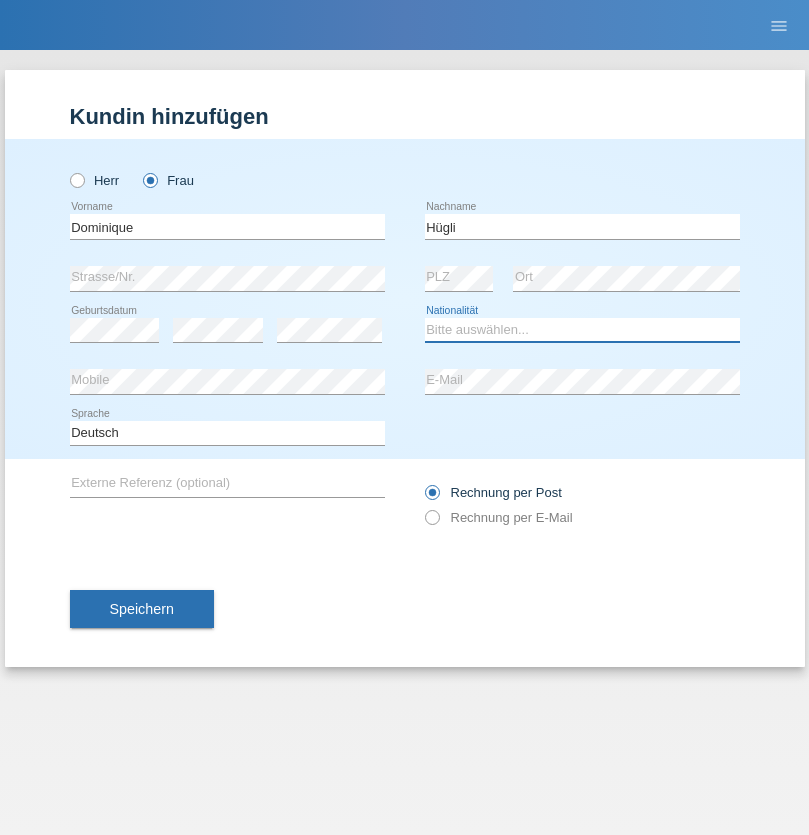 select on "CH" 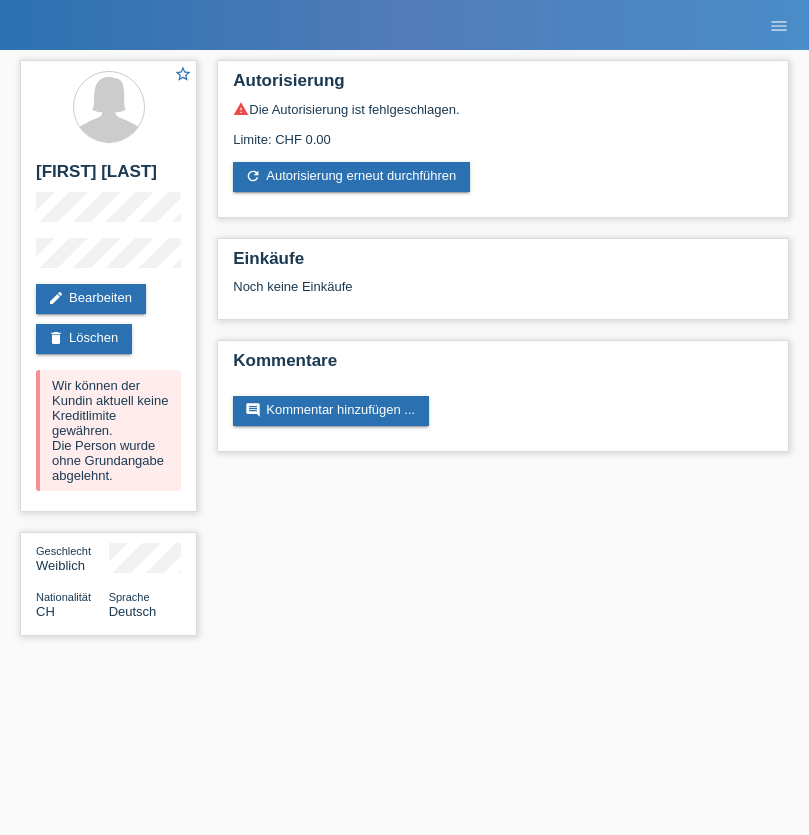 scroll, scrollTop: 0, scrollLeft: 0, axis: both 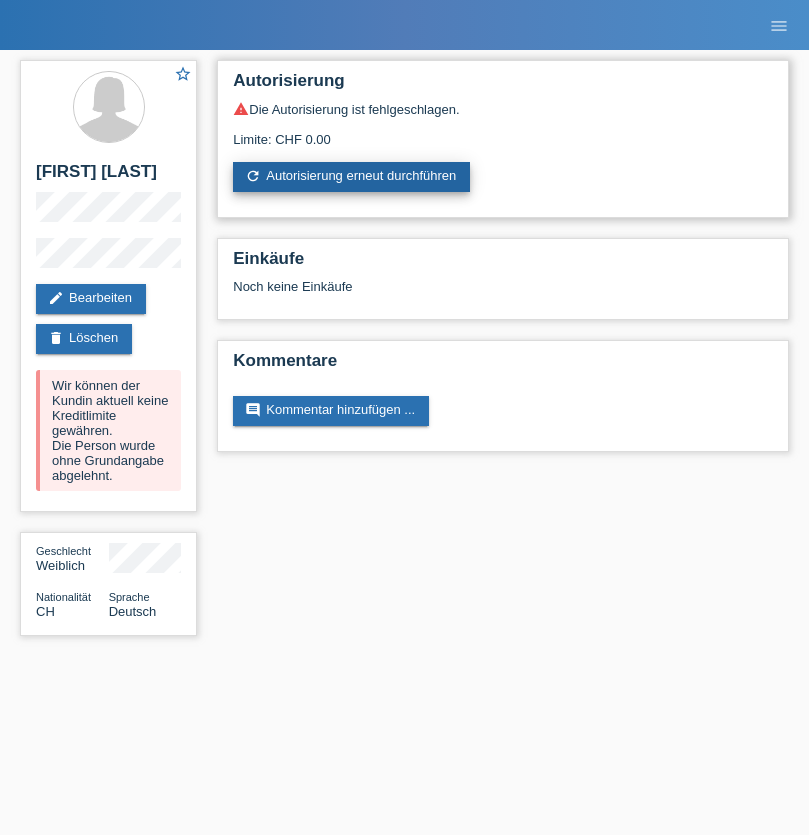click on "refresh  Autorisierung erneut durchführen" at bounding box center [351, 177] 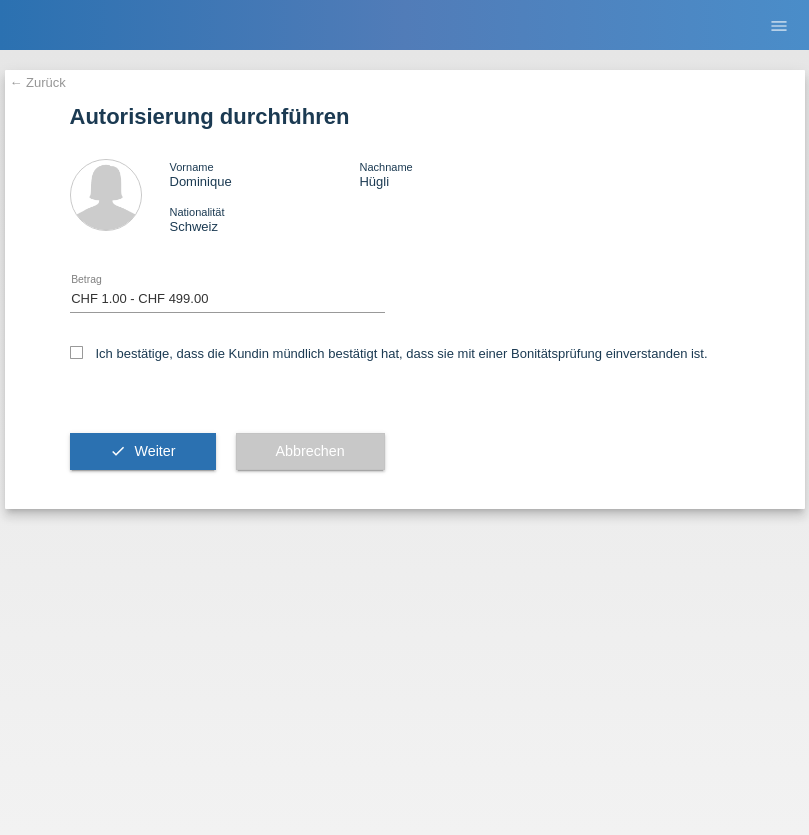 select on "1" 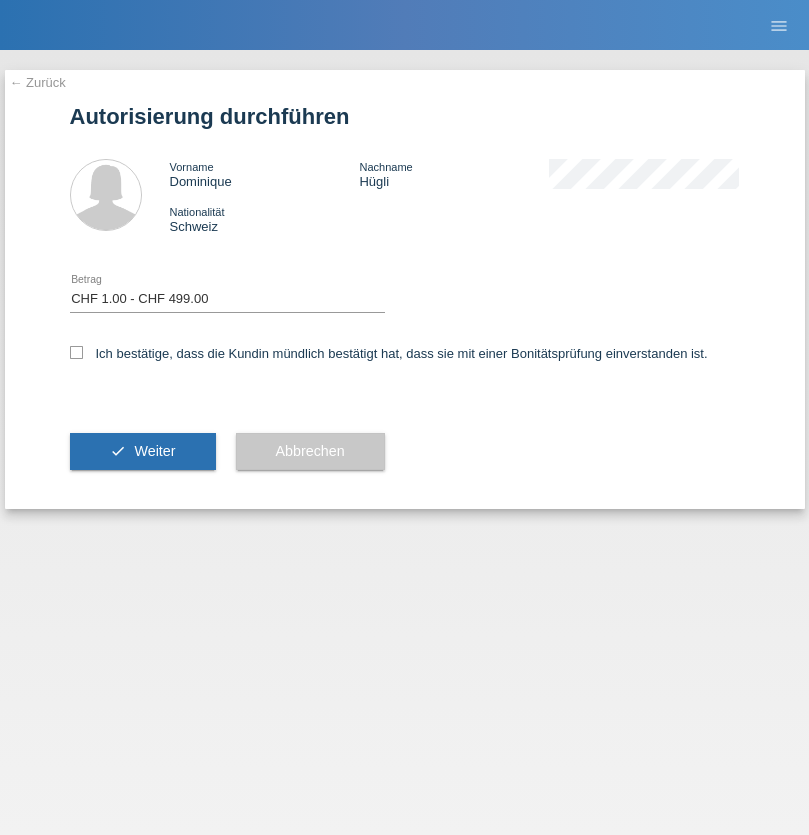 scroll, scrollTop: 0, scrollLeft: 0, axis: both 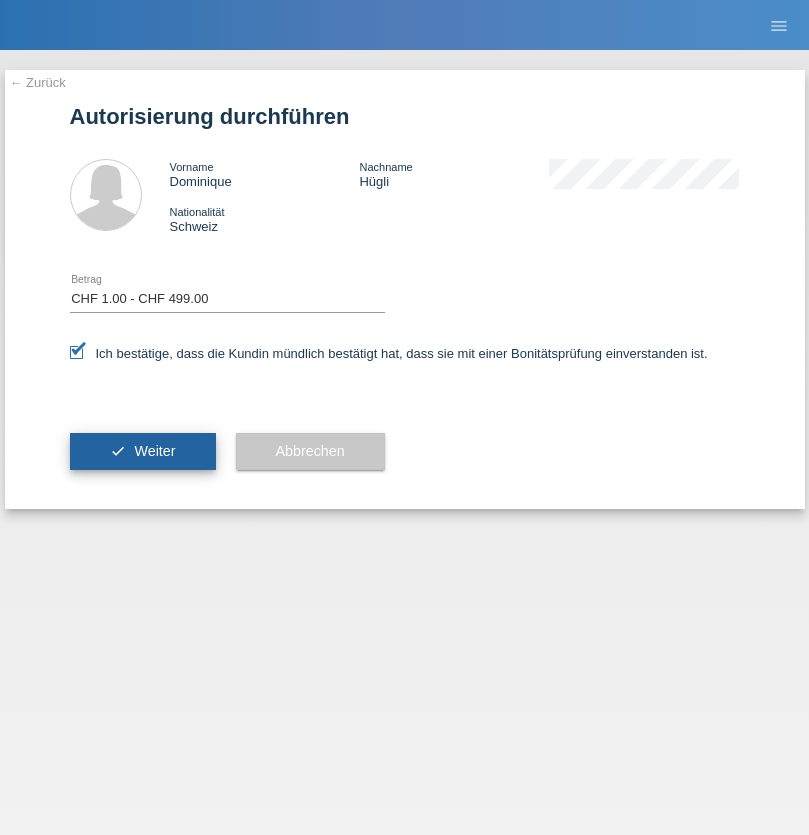click on "Weiter" at bounding box center [154, 451] 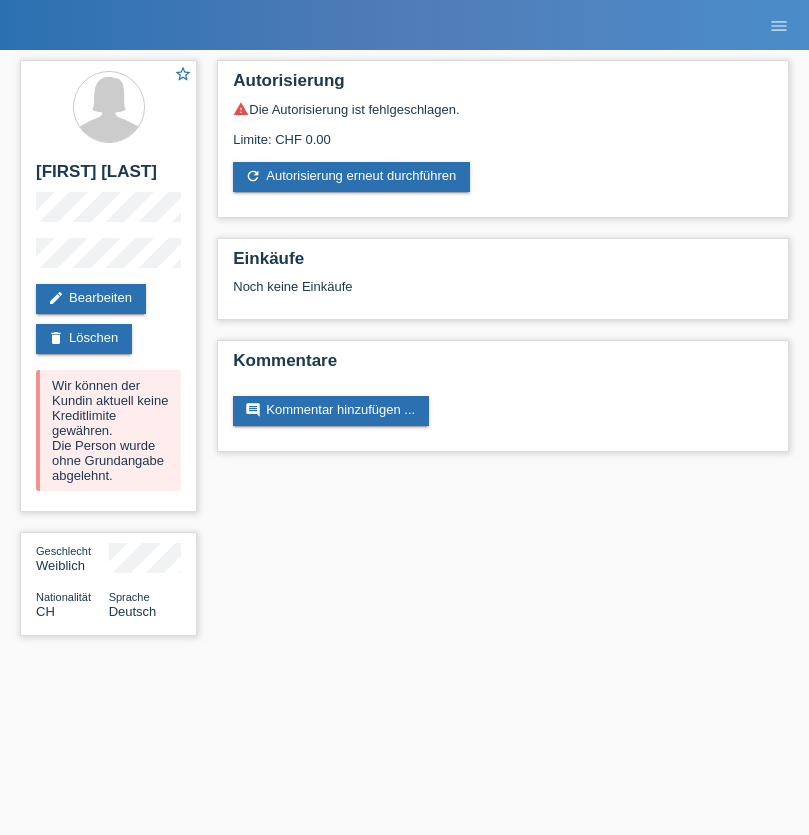 scroll, scrollTop: 0, scrollLeft: 0, axis: both 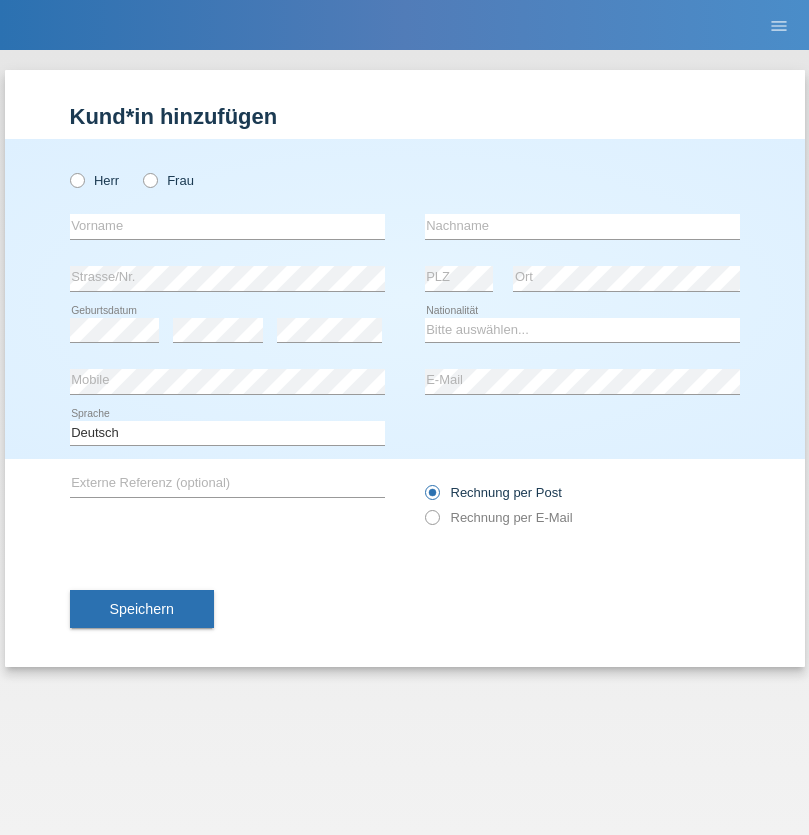 radio on "true" 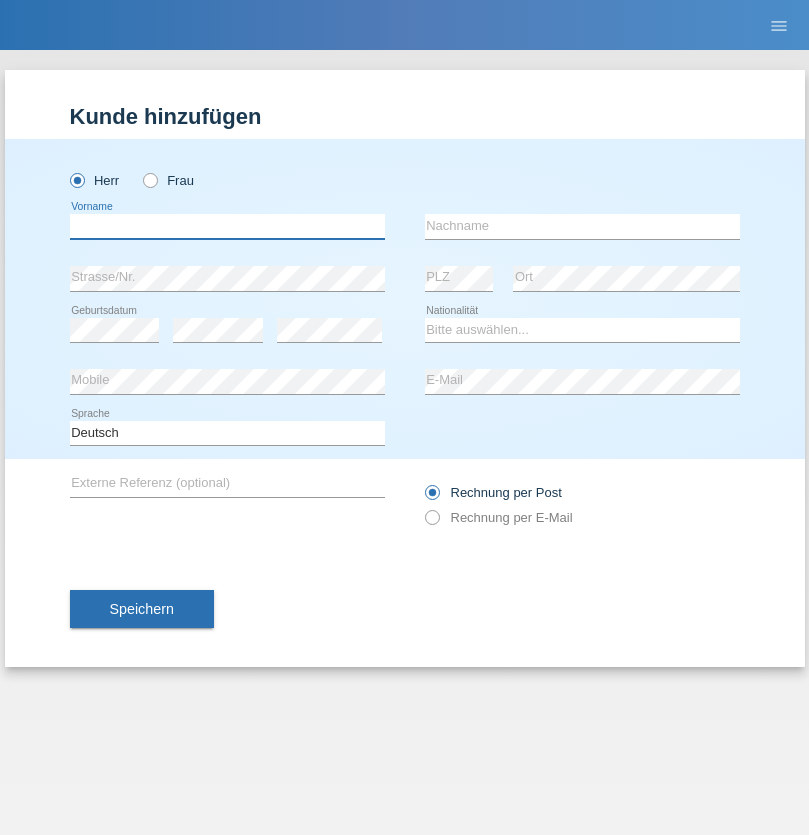 click at bounding box center (227, 226) 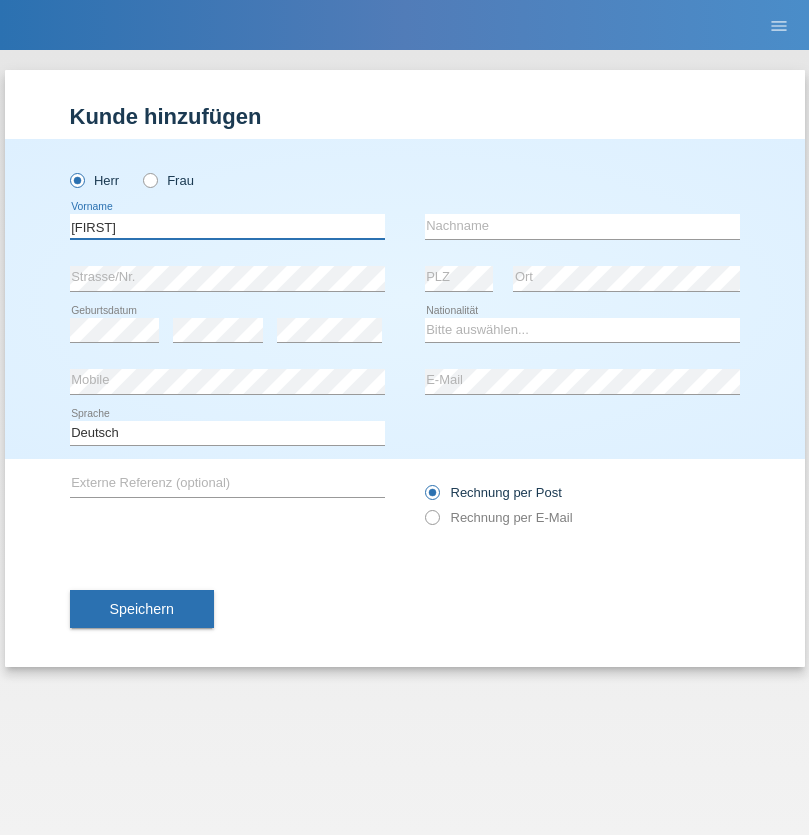 type on "[NAME]" 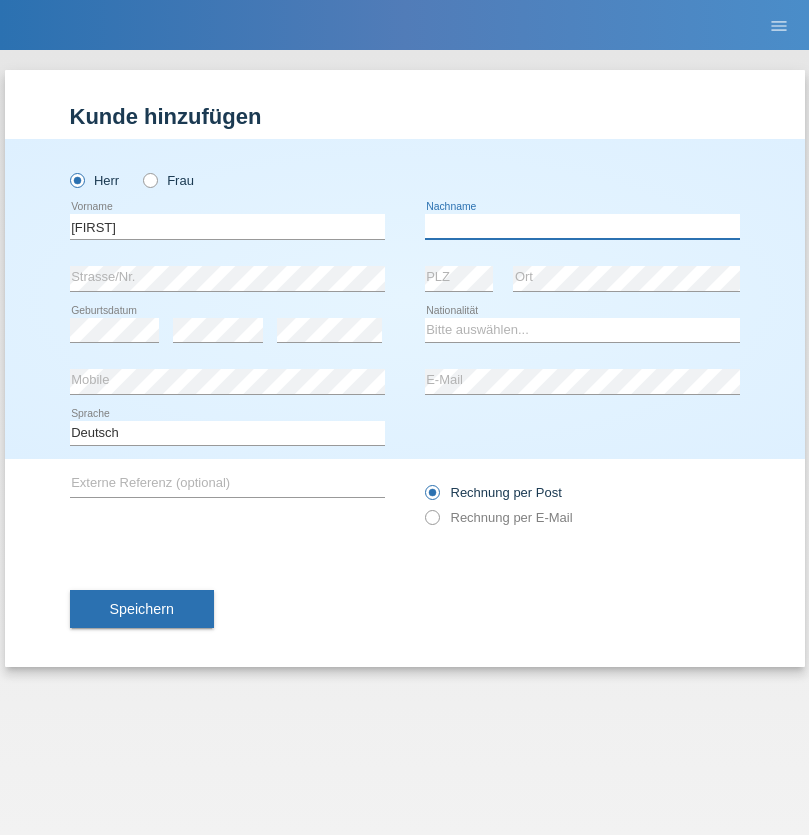 click at bounding box center (582, 226) 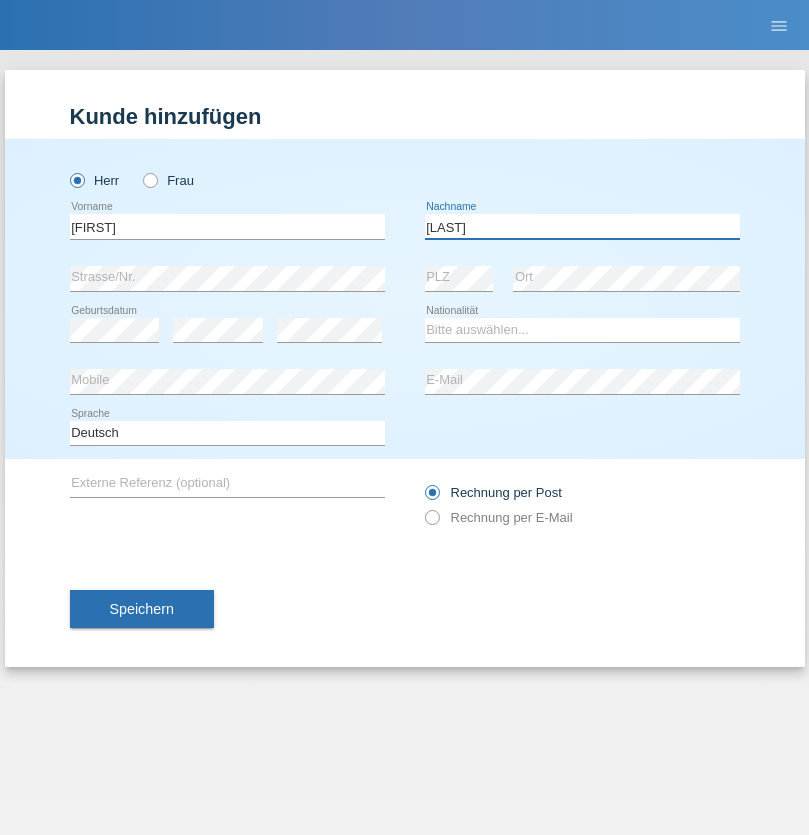 type on "[NAME]" 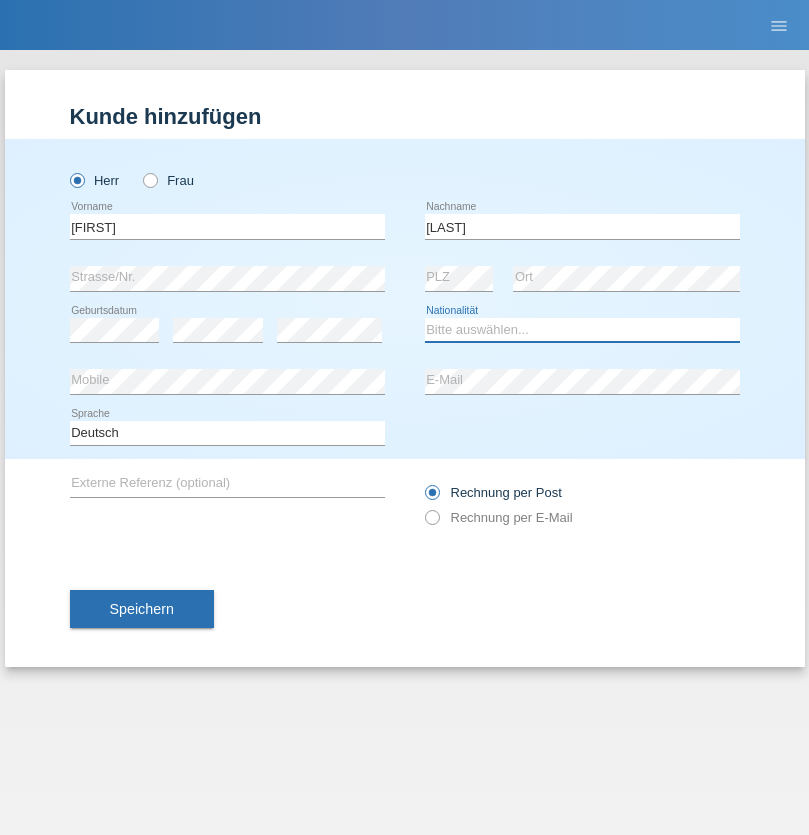 select on "RS" 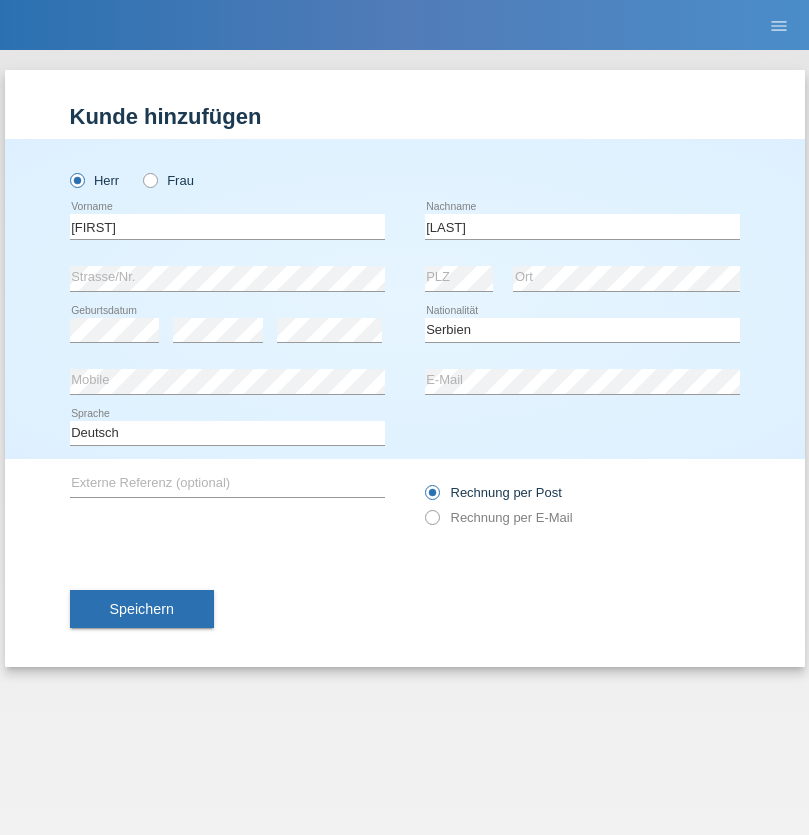 select on "C" 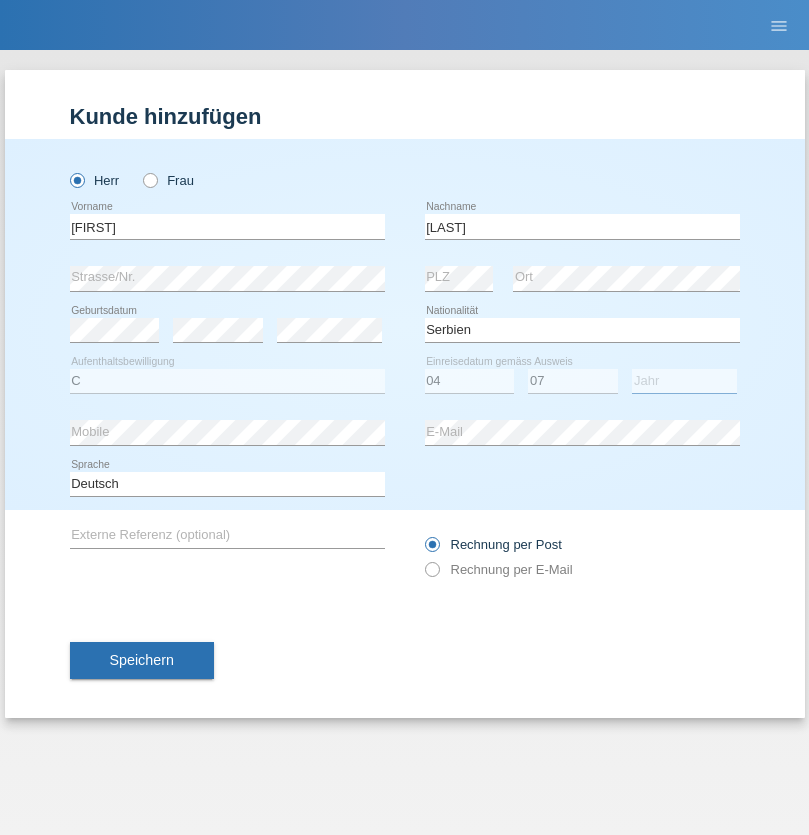 select on "2000" 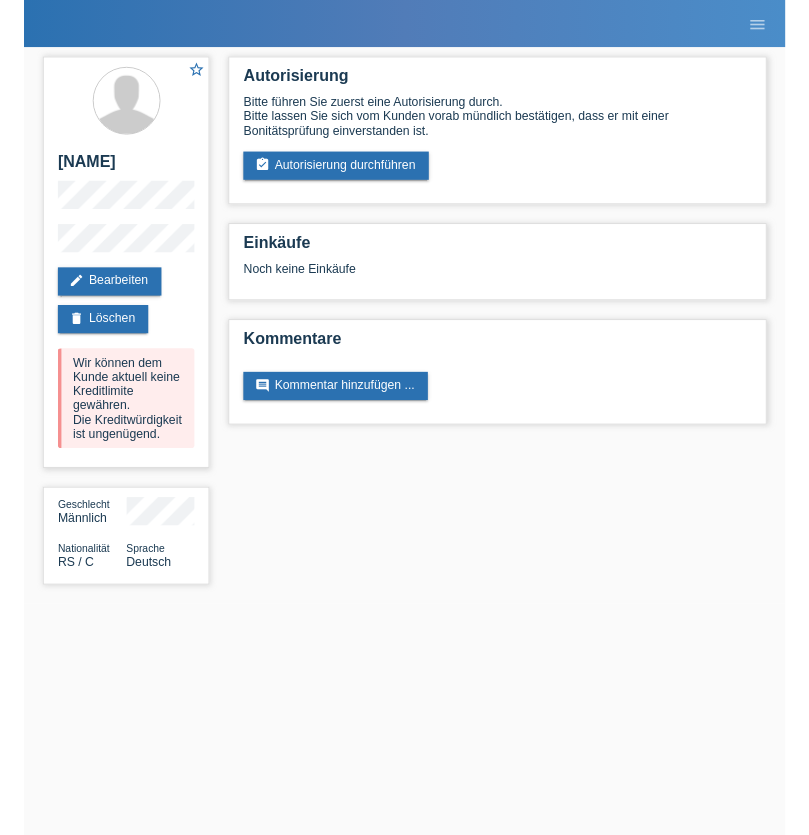 scroll, scrollTop: 0, scrollLeft: 0, axis: both 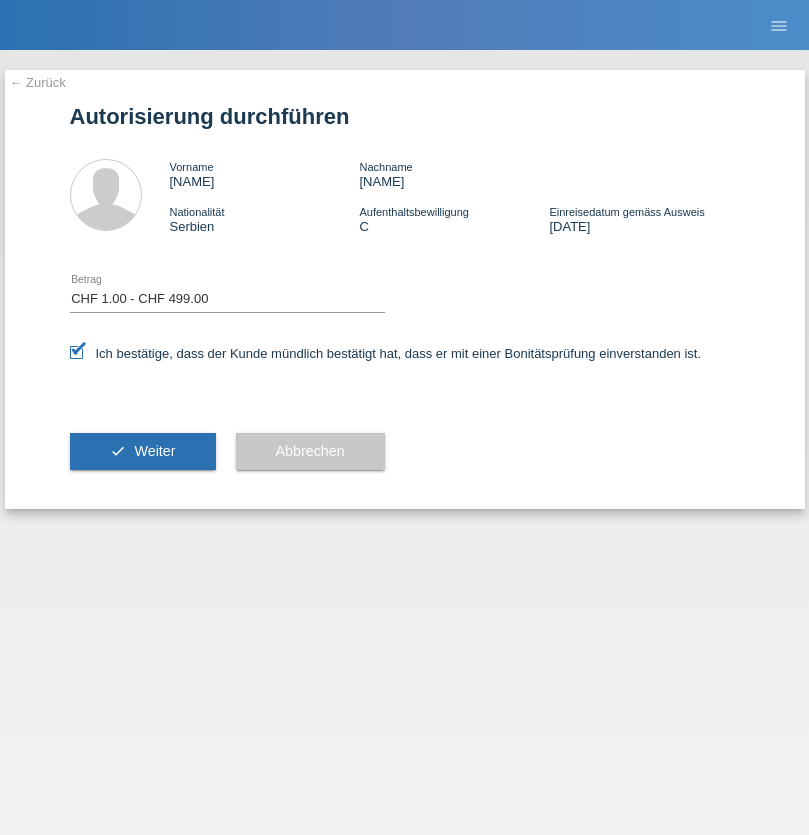 select on "1" 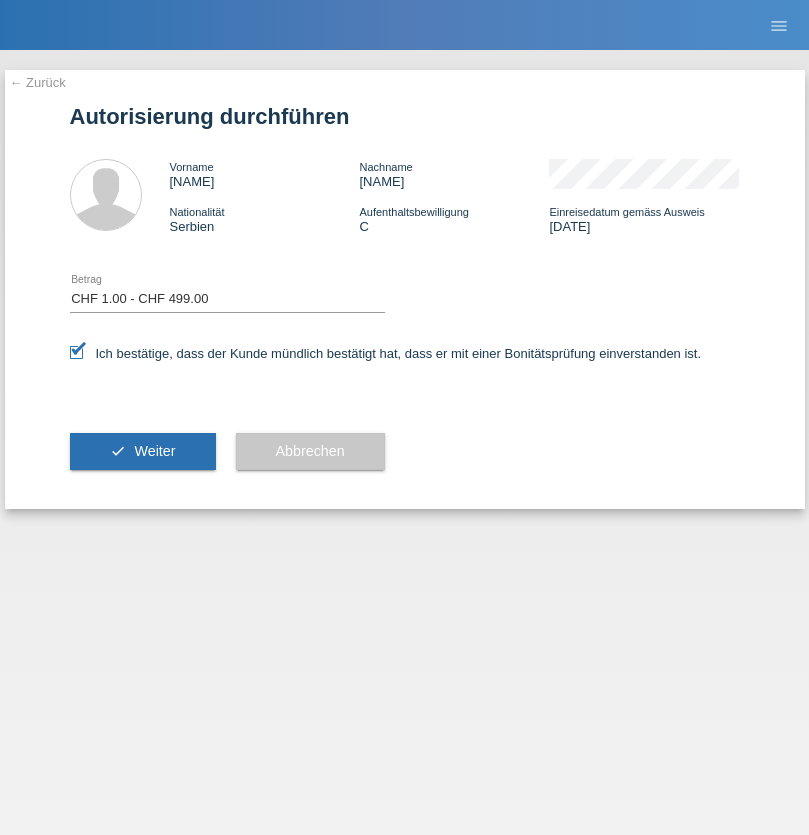 scroll, scrollTop: 0, scrollLeft: 0, axis: both 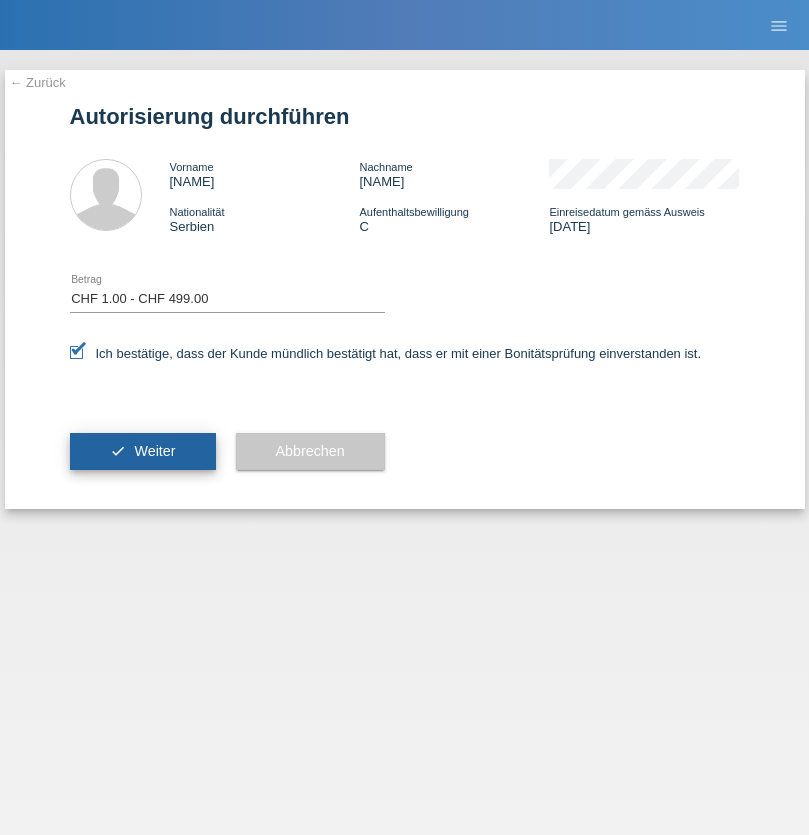 click on "Weiter" at bounding box center [154, 451] 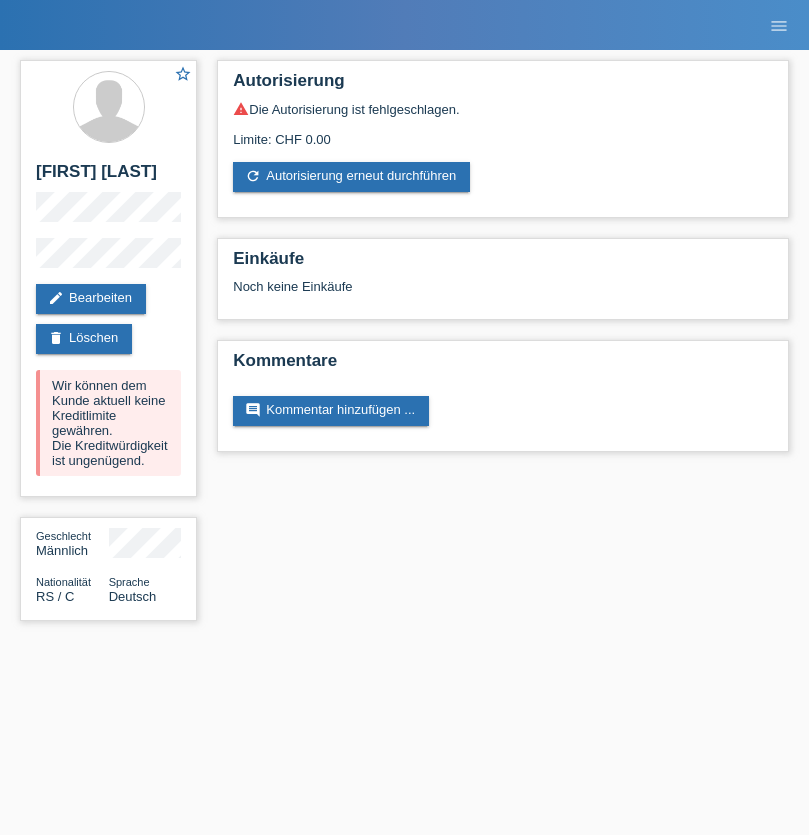 scroll, scrollTop: 0, scrollLeft: 0, axis: both 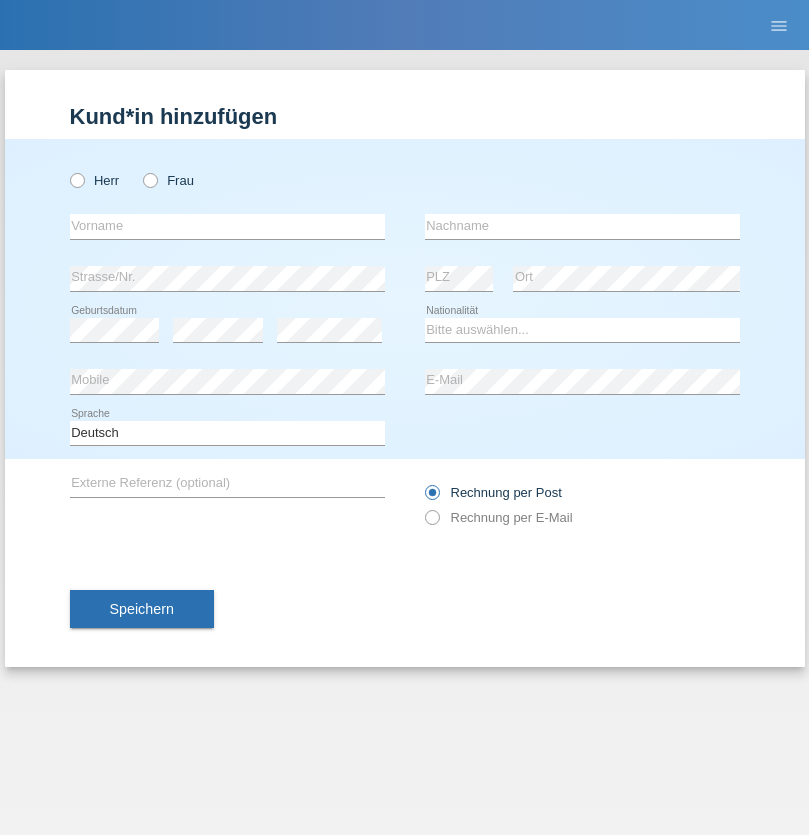 radio on "true" 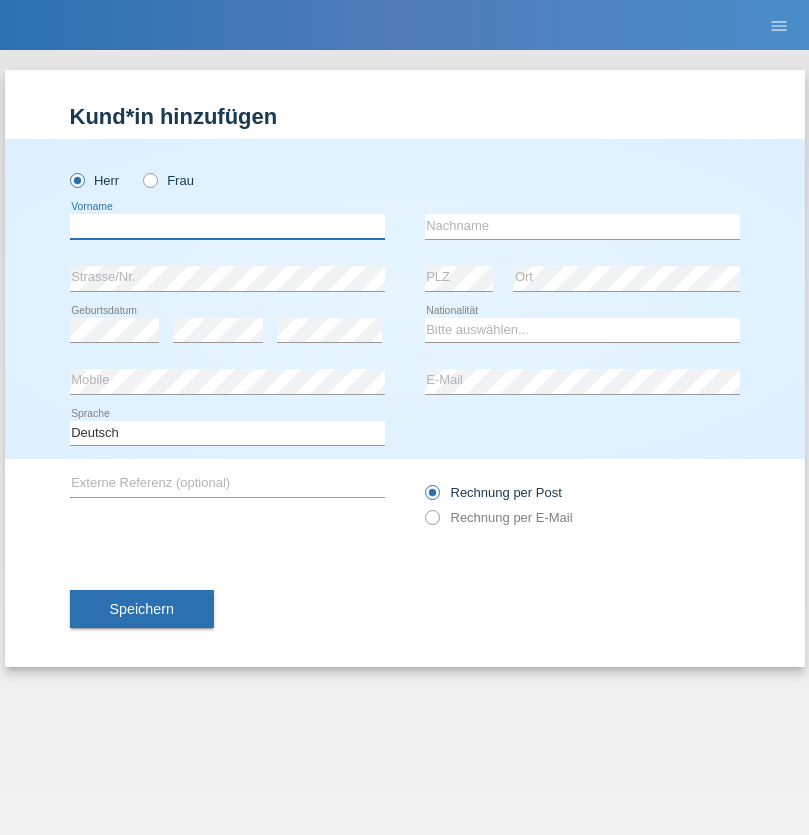 click at bounding box center (227, 226) 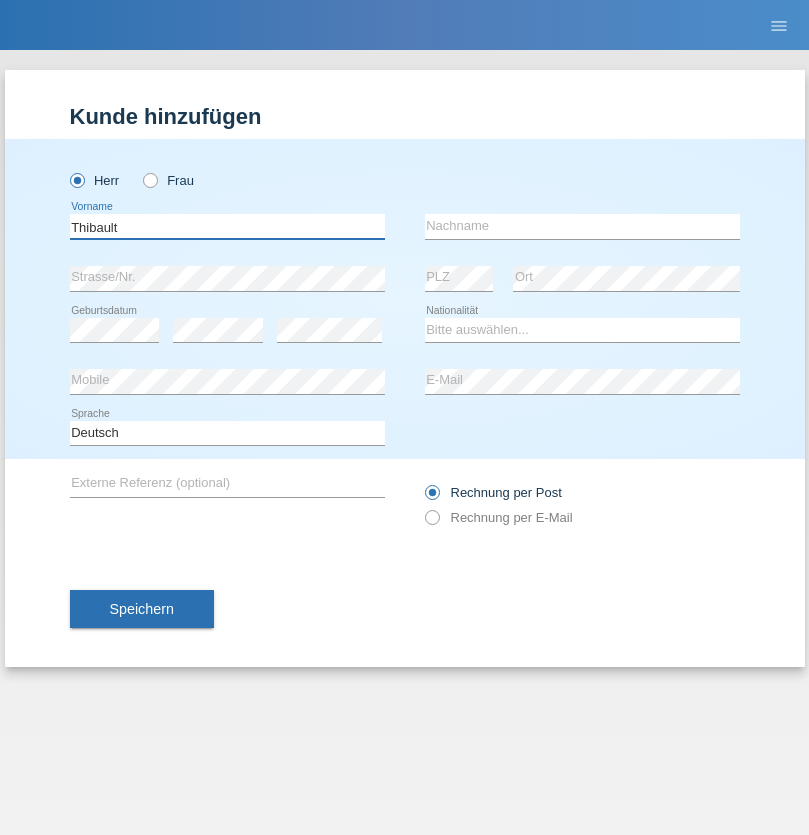 type on "Thibault" 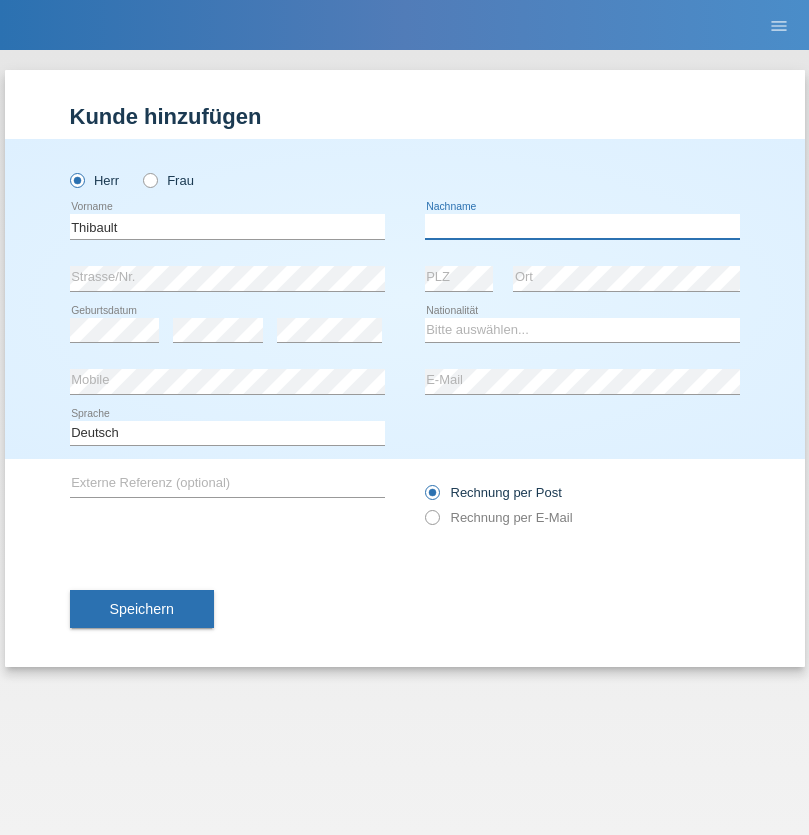 click at bounding box center (582, 226) 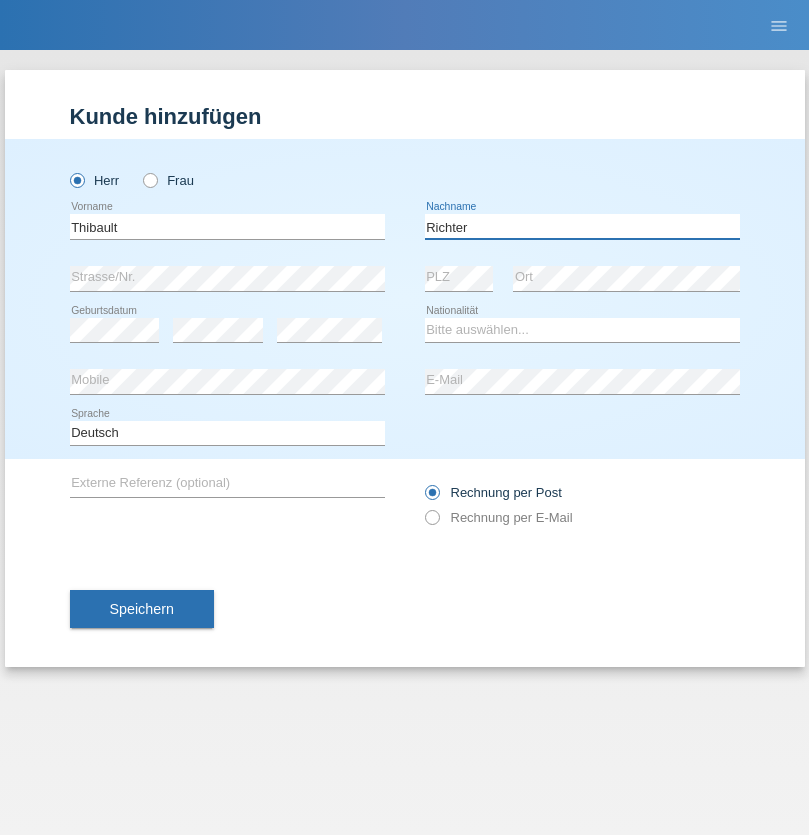 type on "Richter" 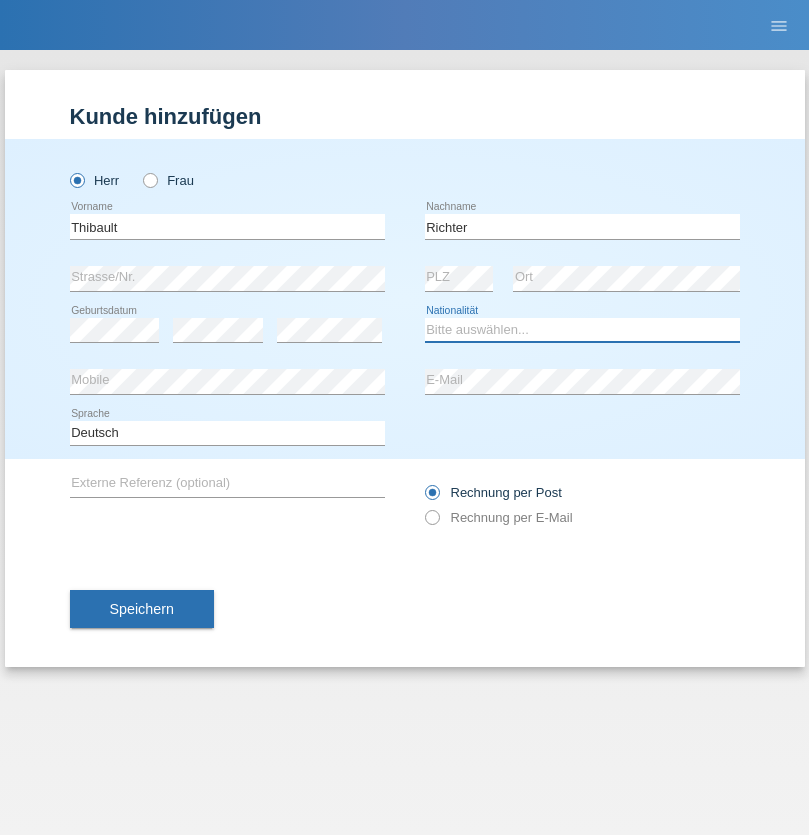 select on "CH" 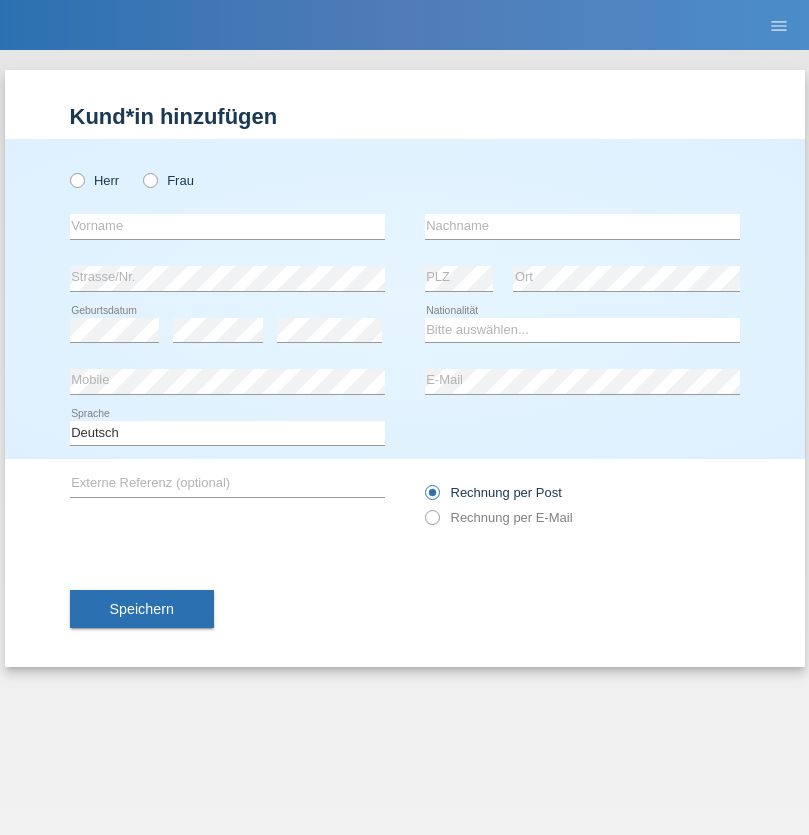 scroll, scrollTop: 0, scrollLeft: 0, axis: both 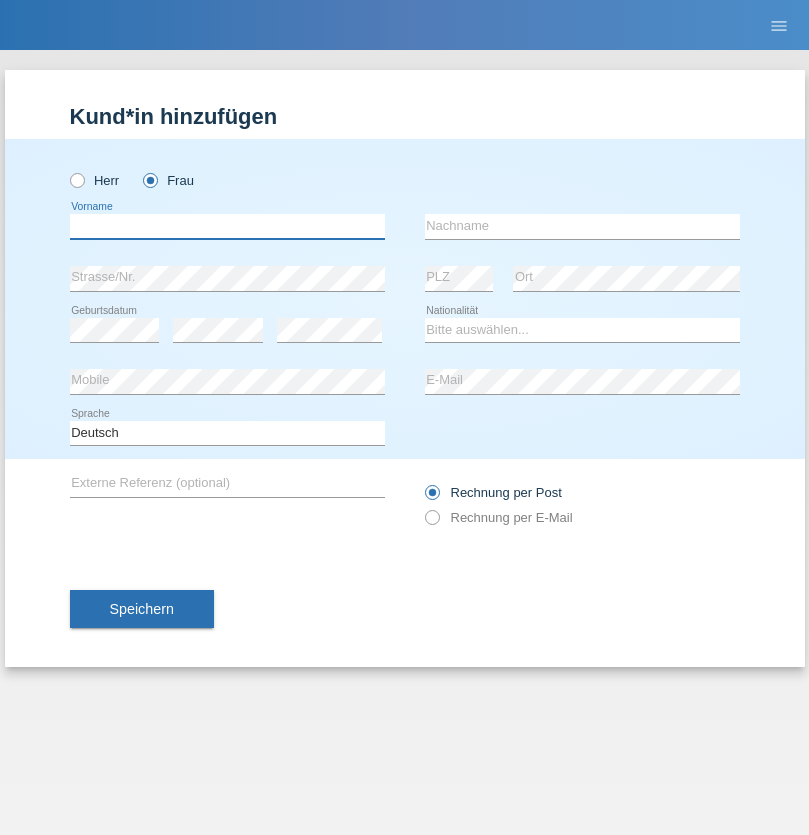 click at bounding box center (227, 226) 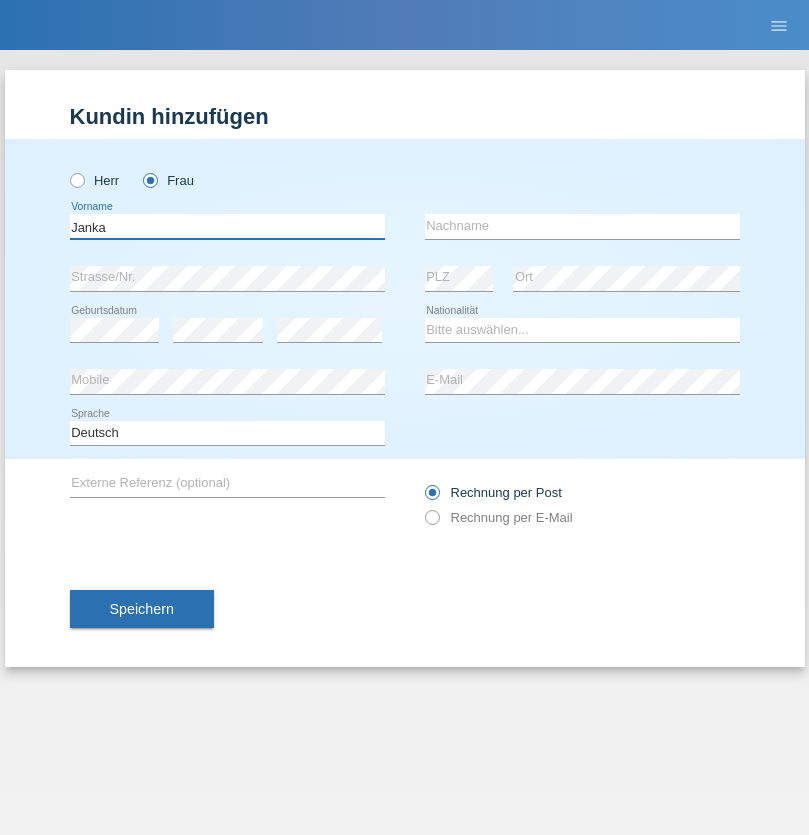 type on "Janka" 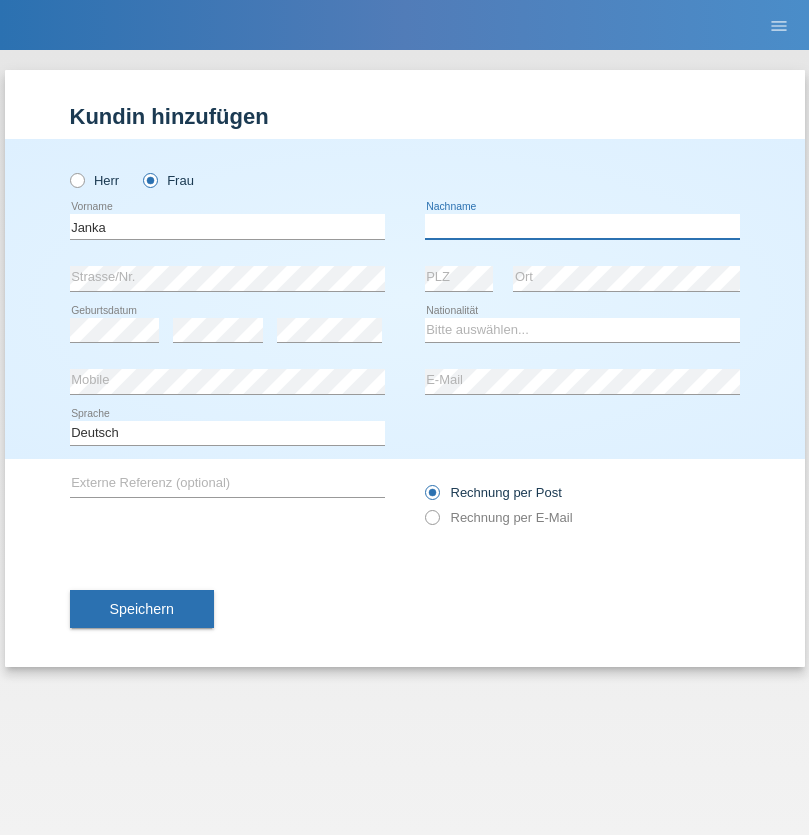 click at bounding box center (582, 226) 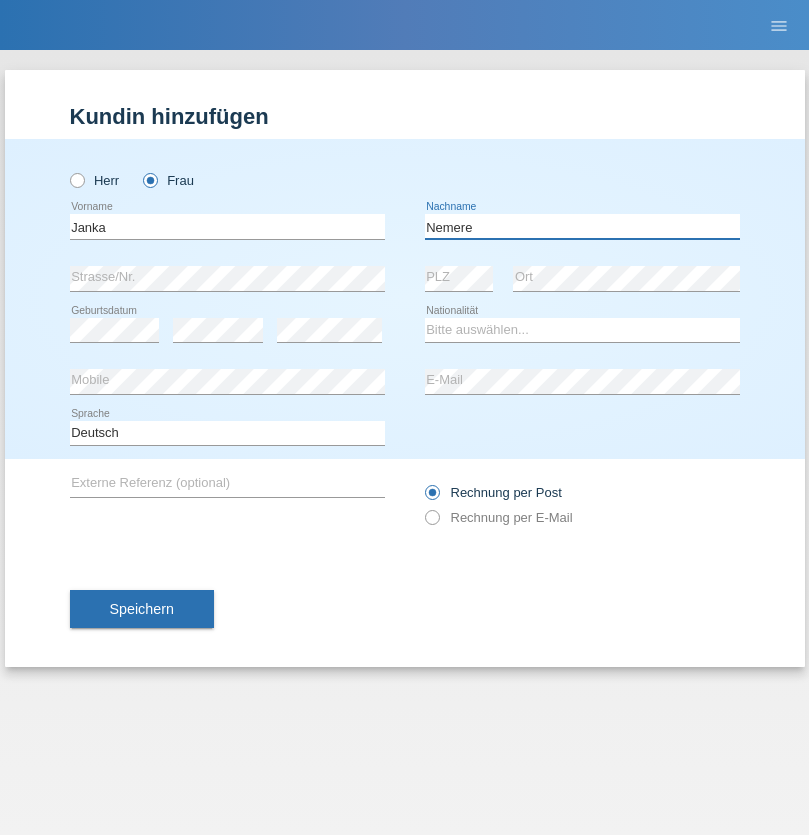 type on "Nemere" 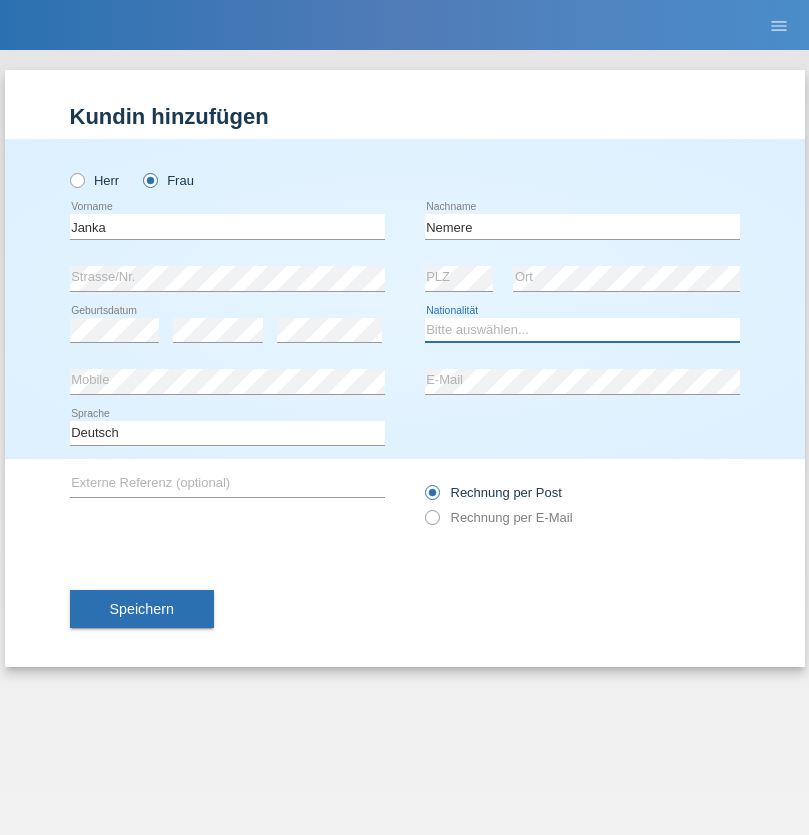 select on "HU" 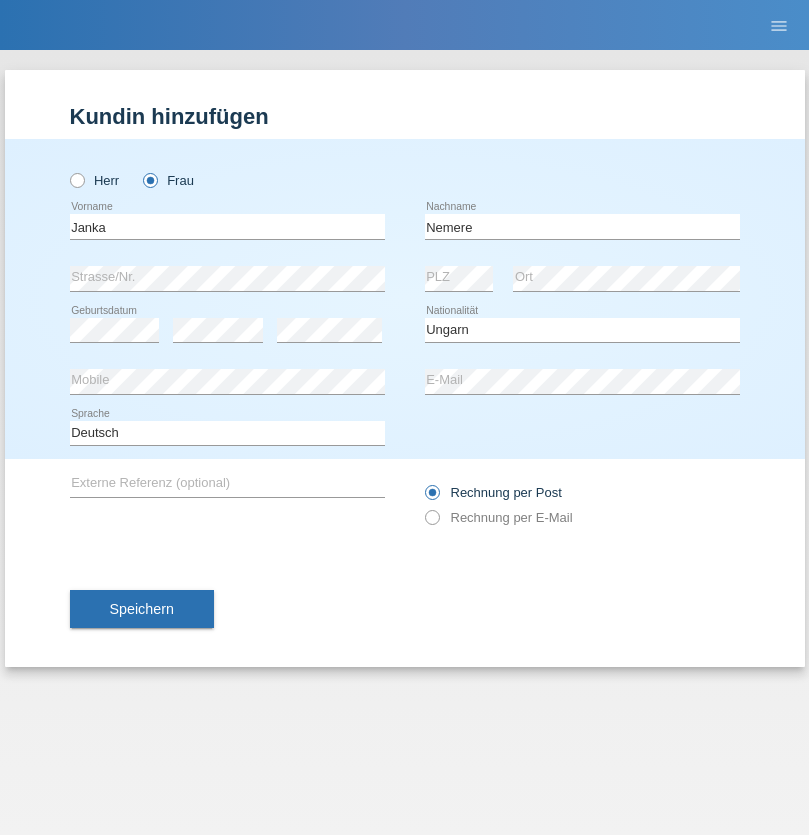 select on "C" 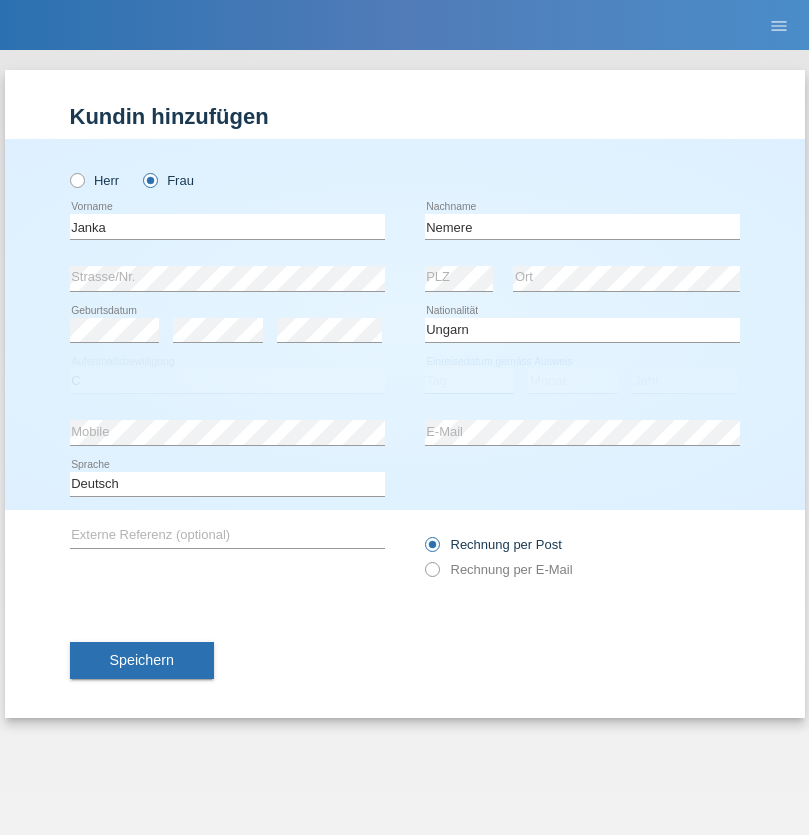 select on "13" 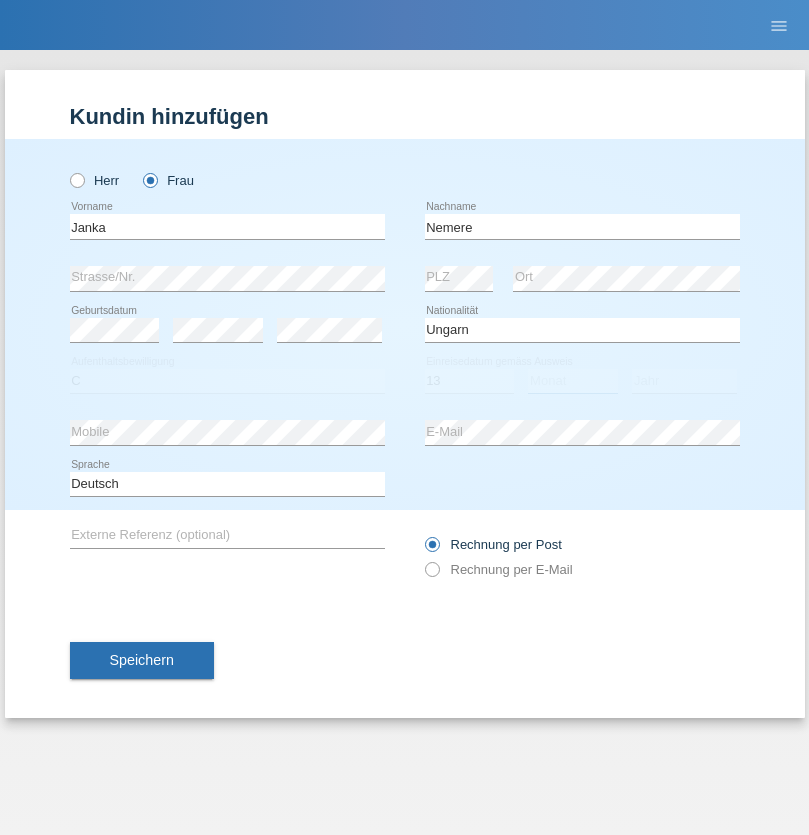 select on "12" 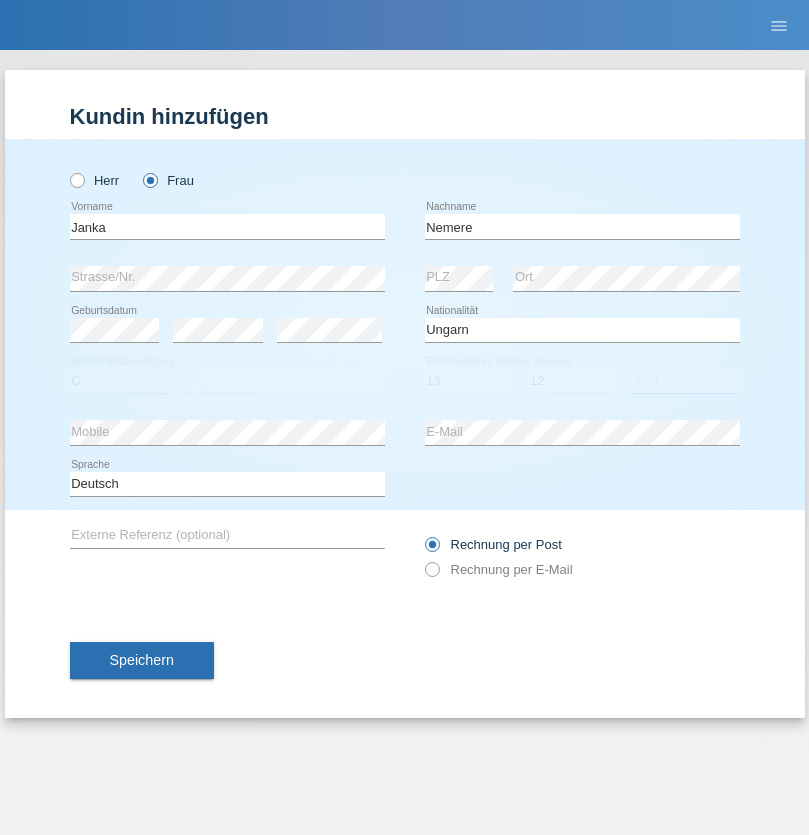 select on "2021" 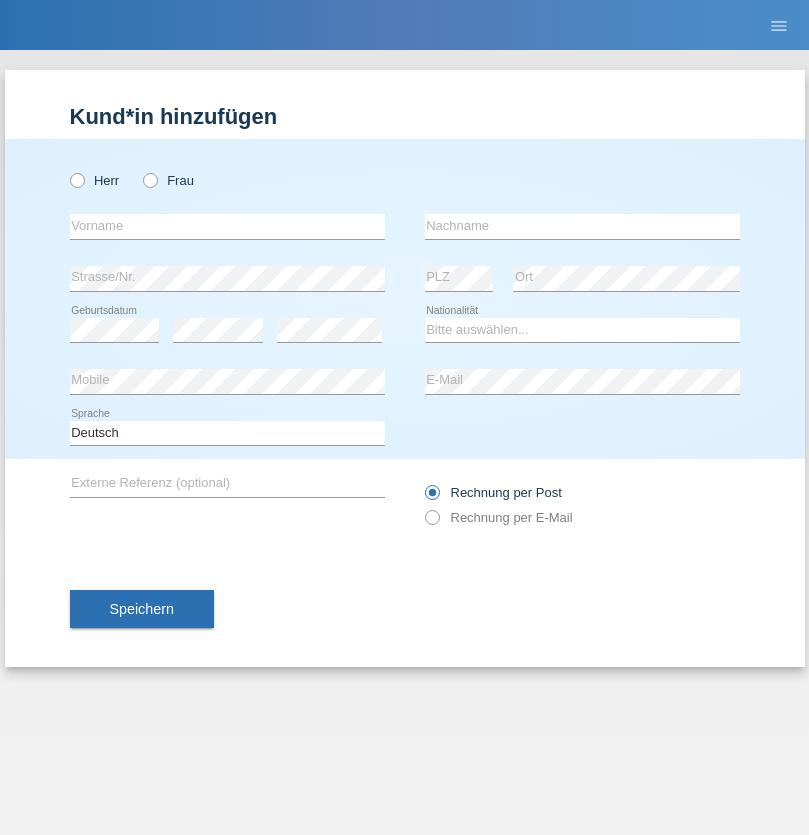 scroll, scrollTop: 0, scrollLeft: 0, axis: both 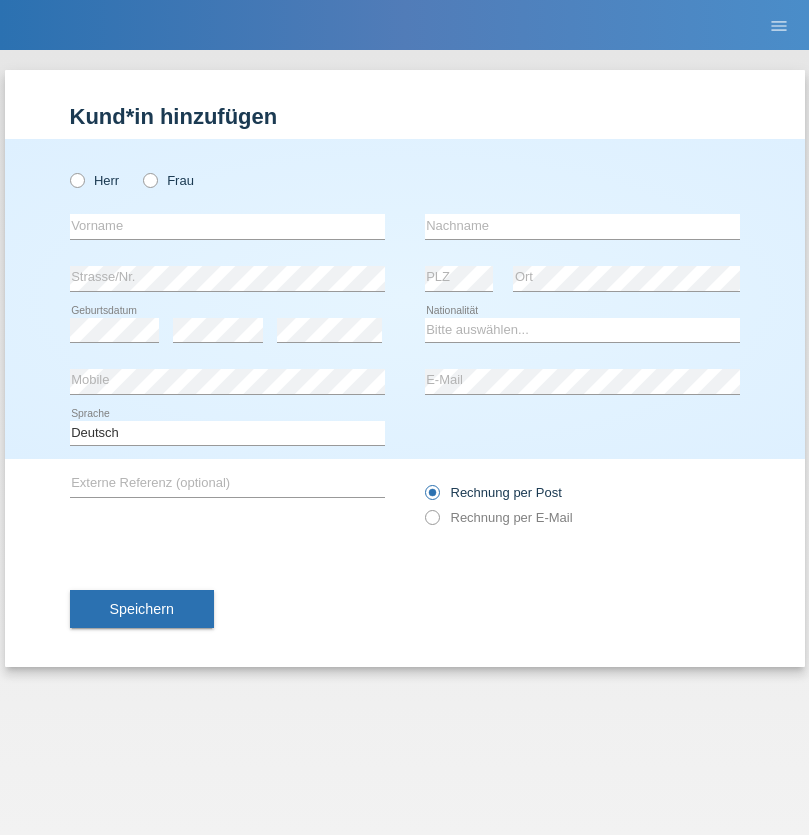 radio on "true" 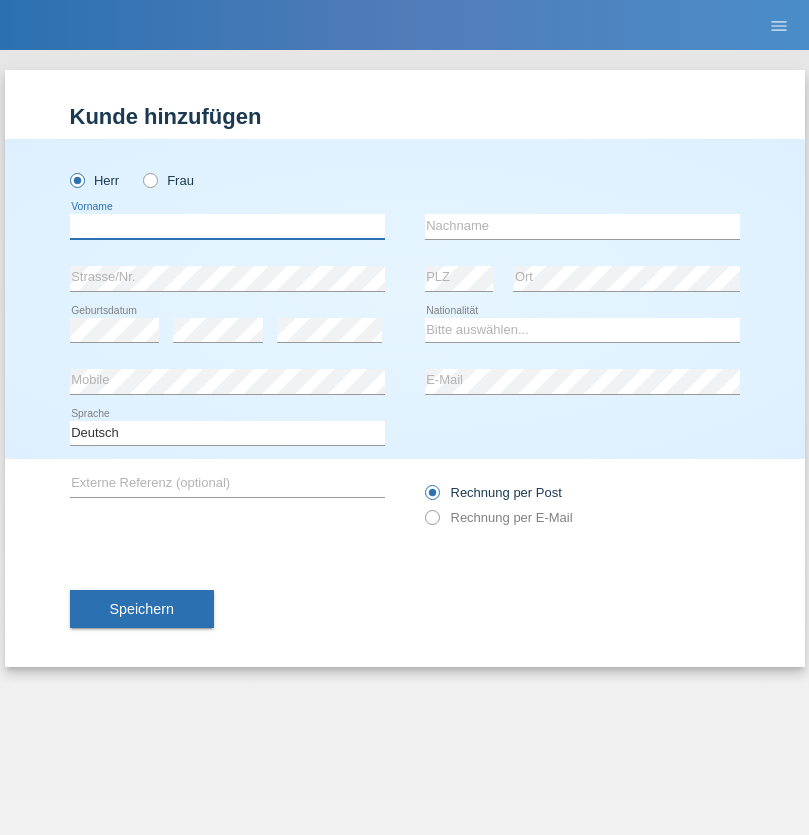 click at bounding box center [227, 226] 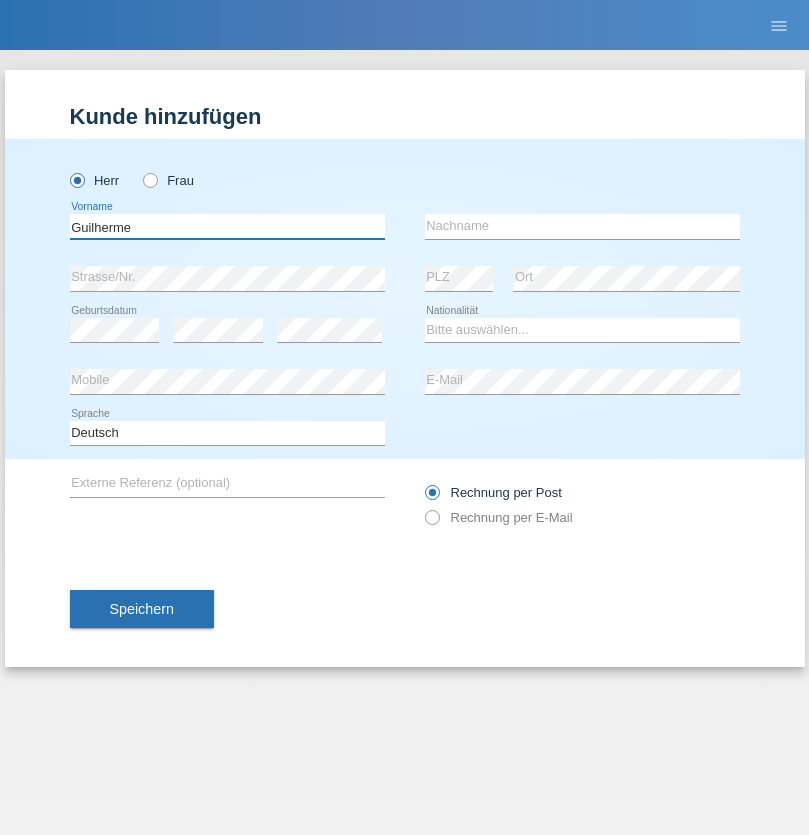 type on "Guilherme" 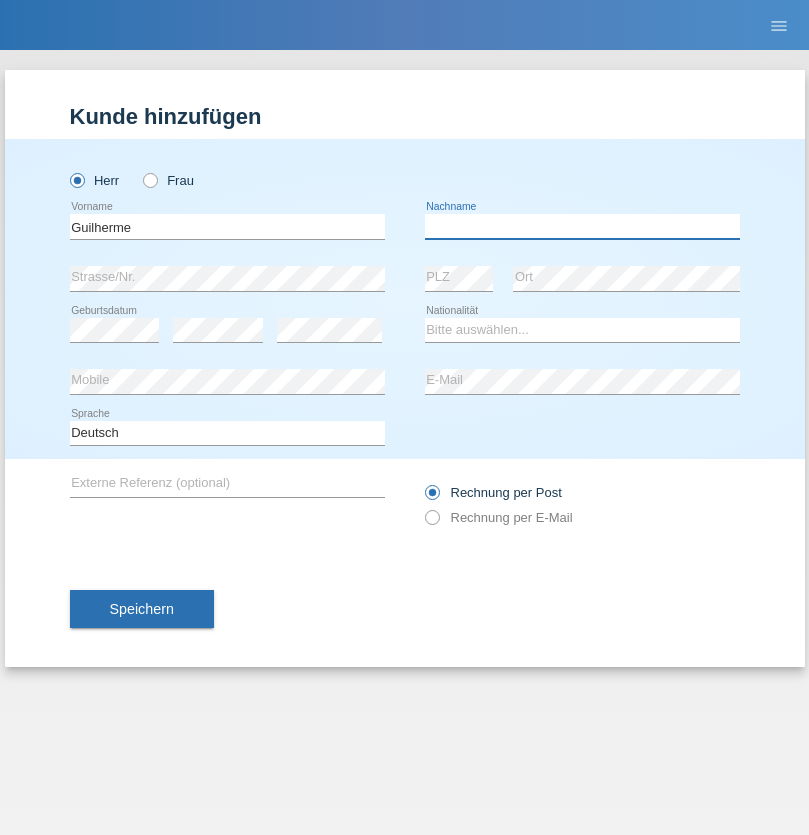 click at bounding box center [582, 226] 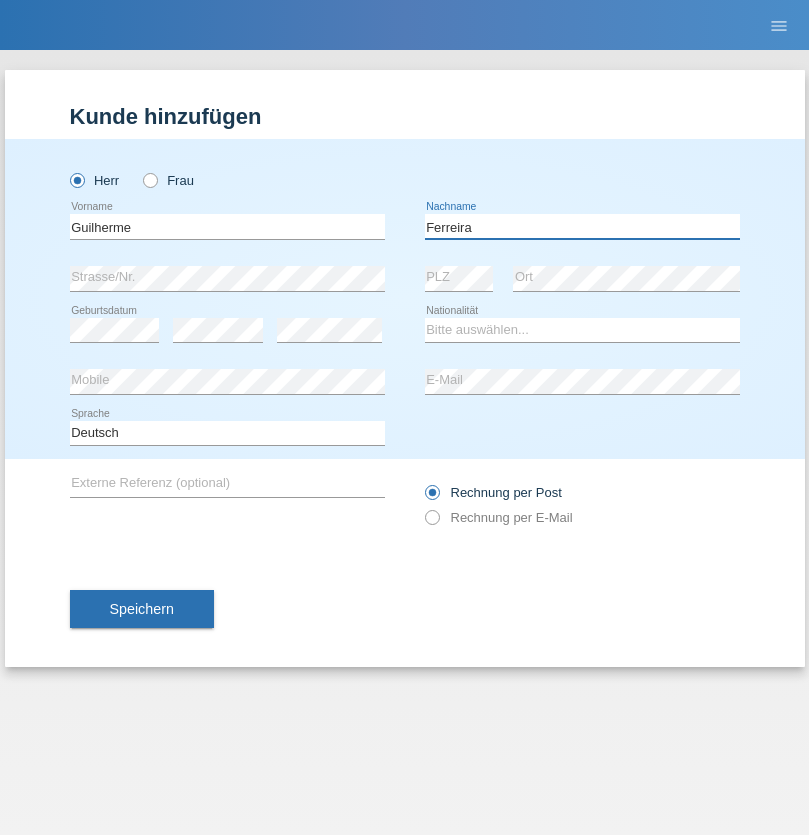 type on "Ferreira" 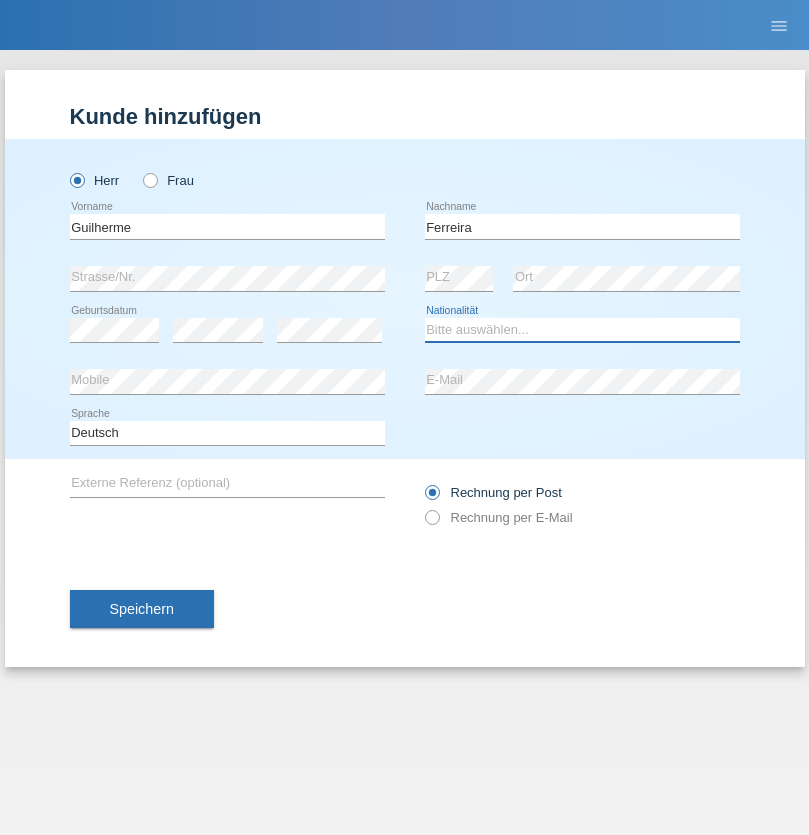 select on "PT" 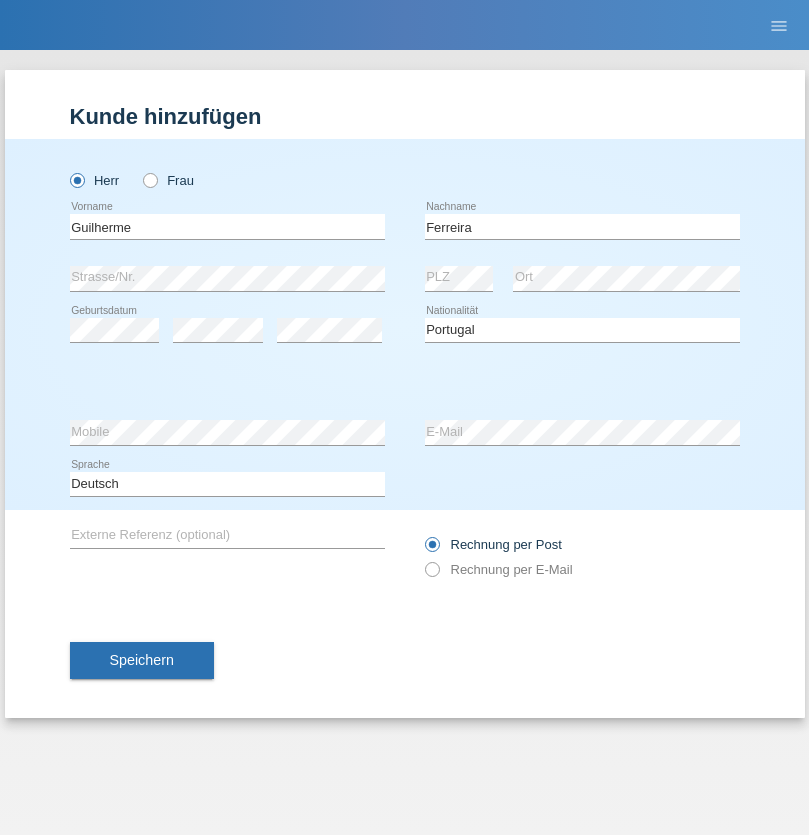select on "C" 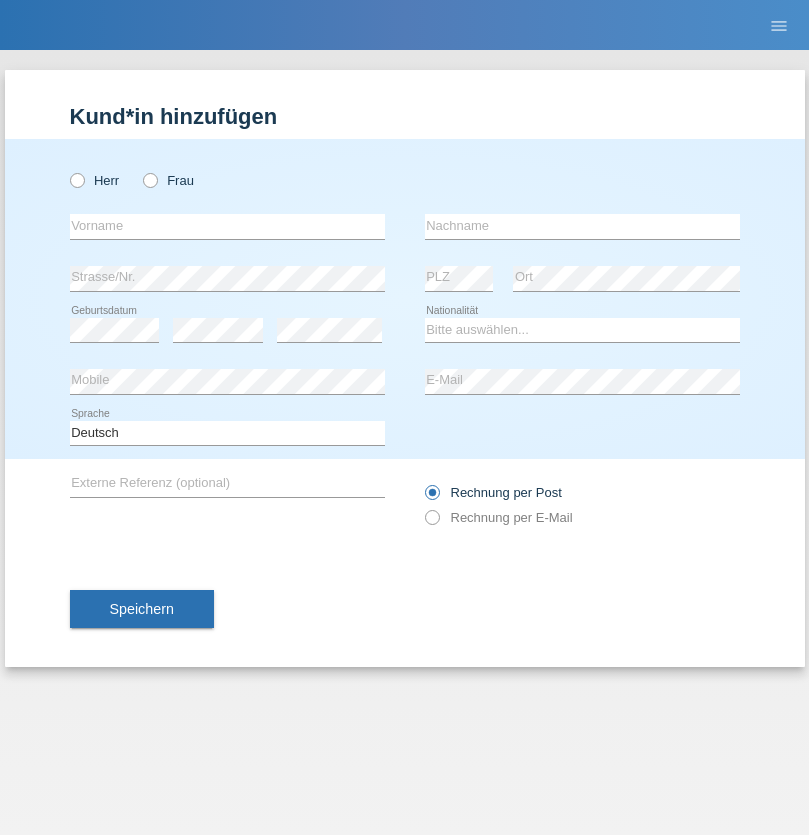 scroll, scrollTop: 0, scrollLeft: 0, axis: both 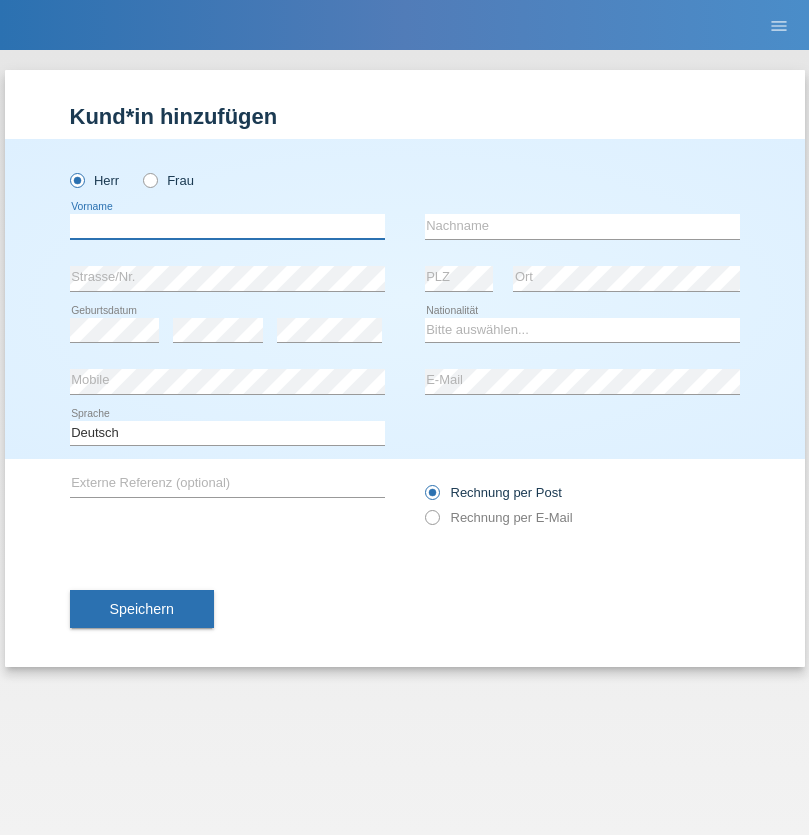 click at bounding box center (227, 226) 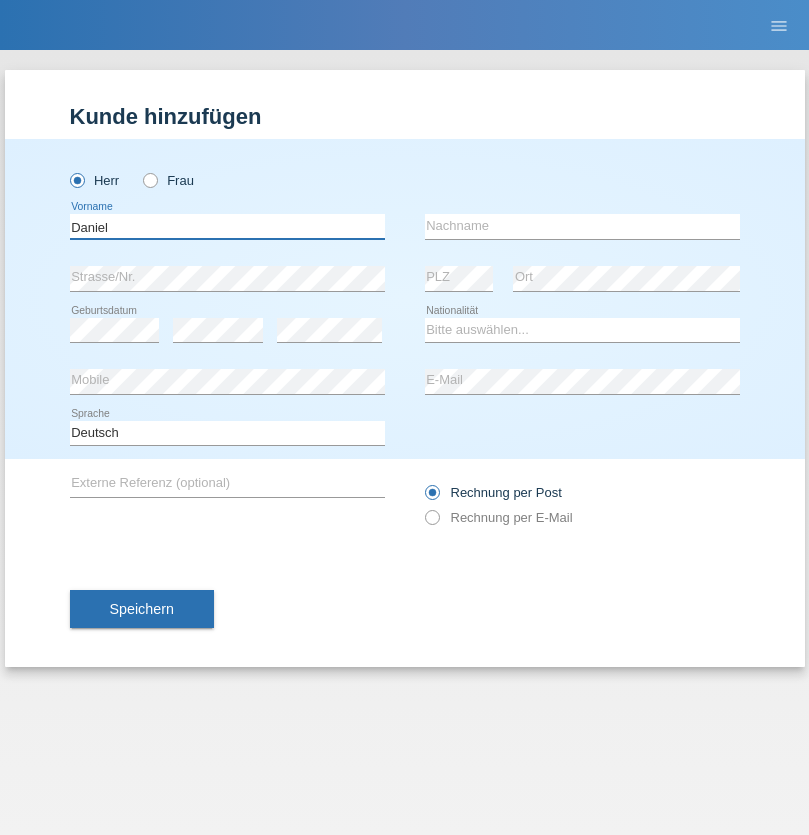 type on "Daniel" 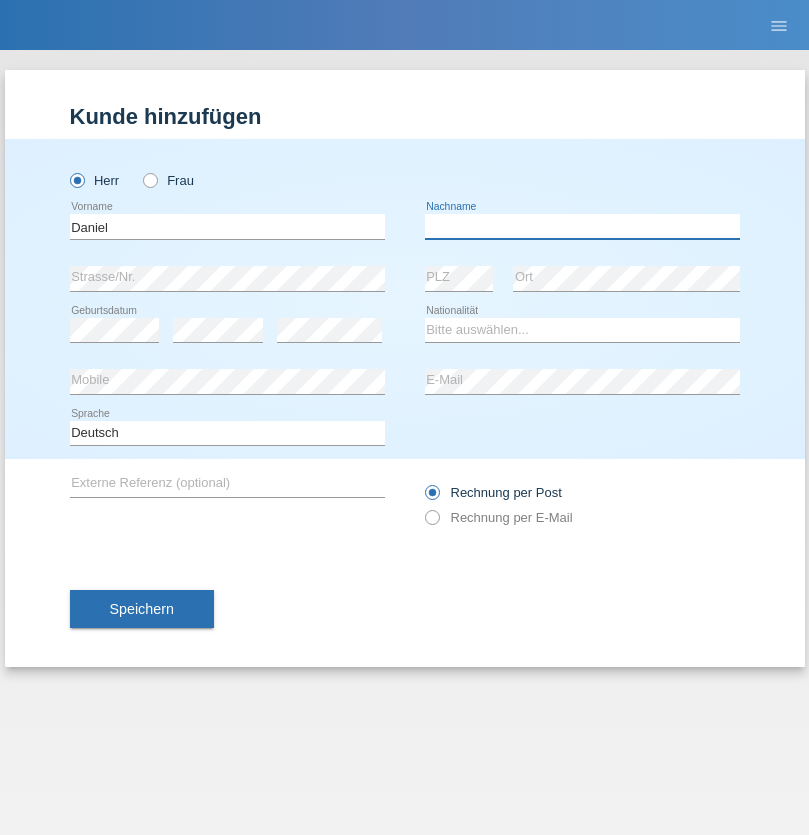 click at bounding box center [582, 226] 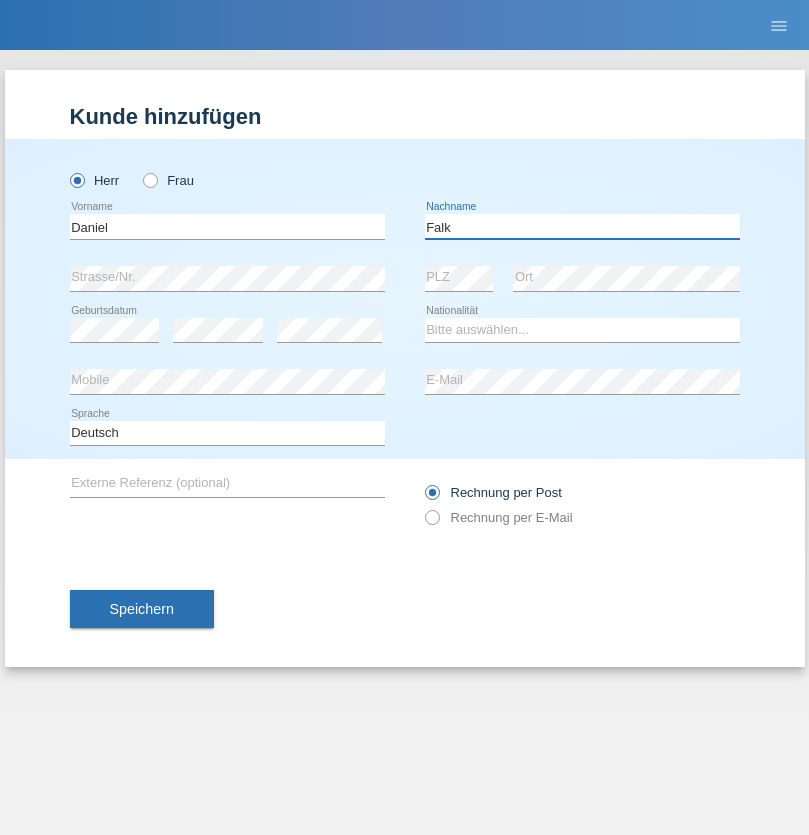 type on "Falk" 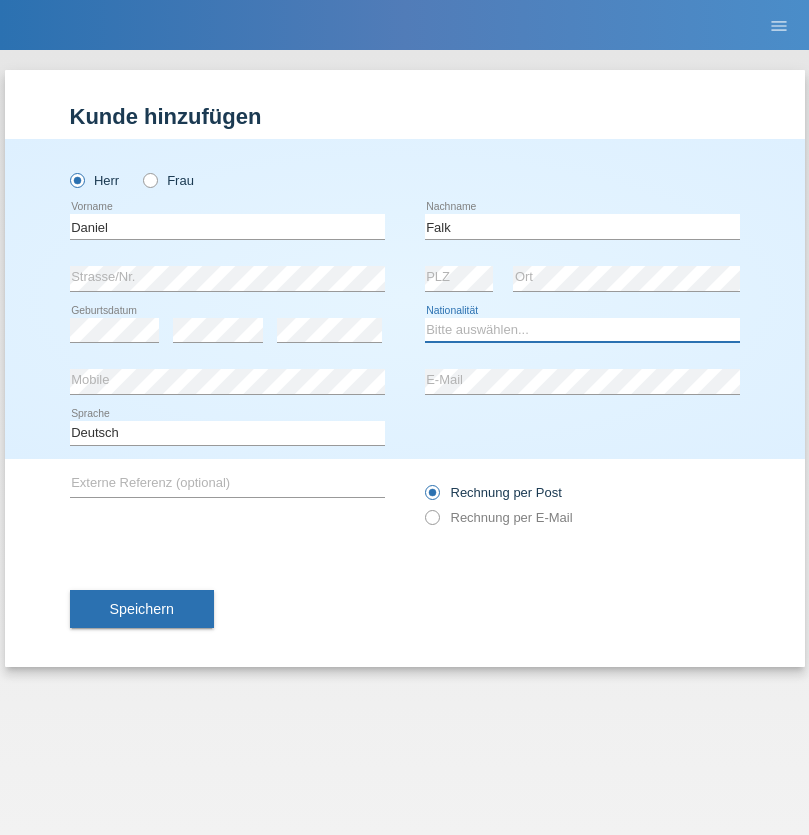 select on "CH" 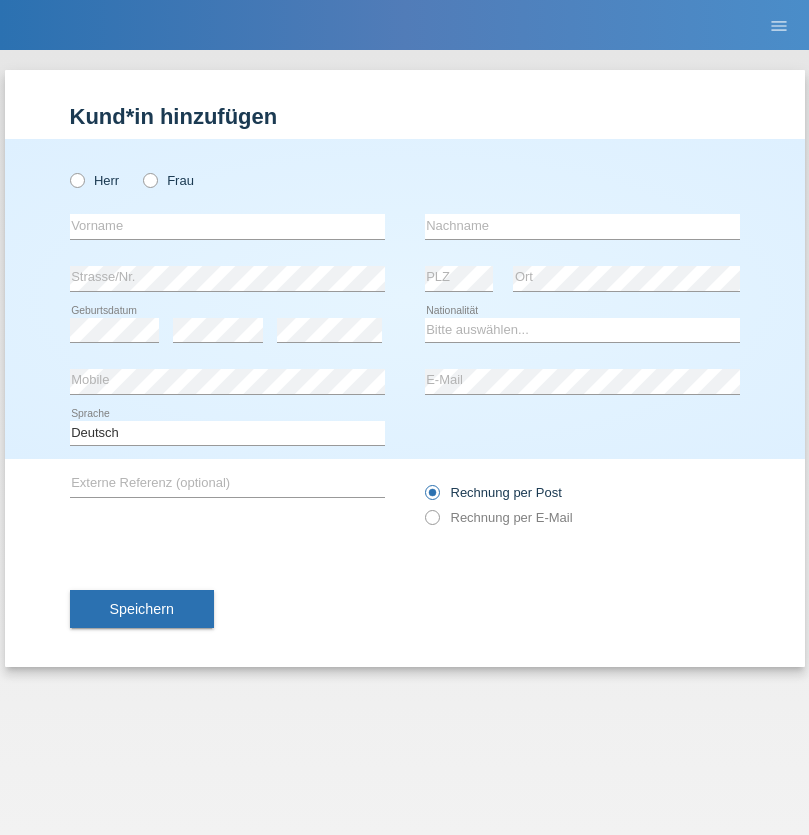 scroll, scrollTop: 0, scrollLeft: 0, axis: both 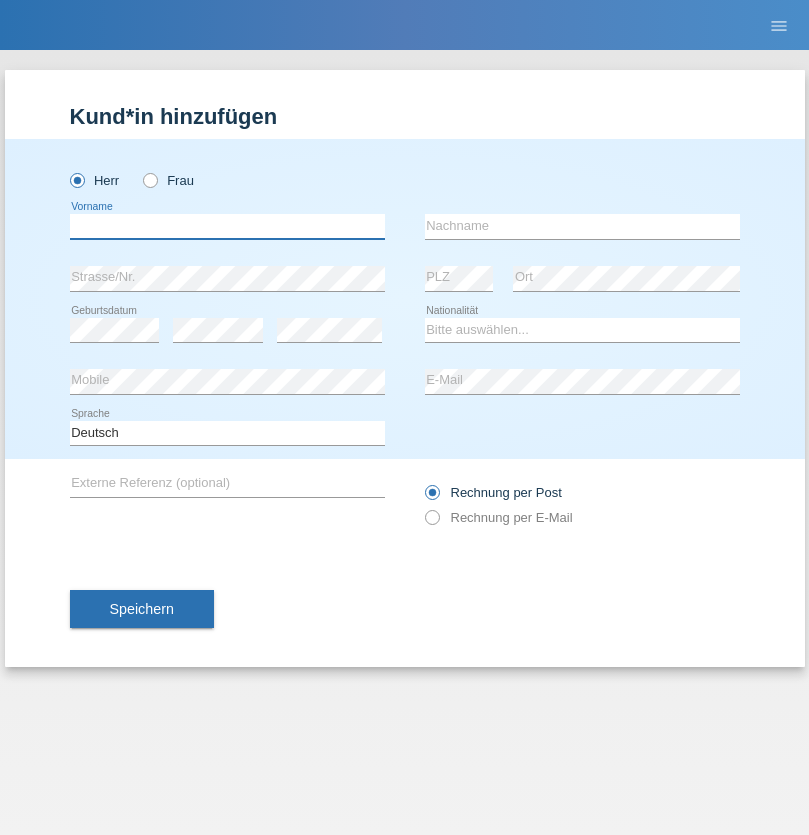 click at bounding box center [227, 226] 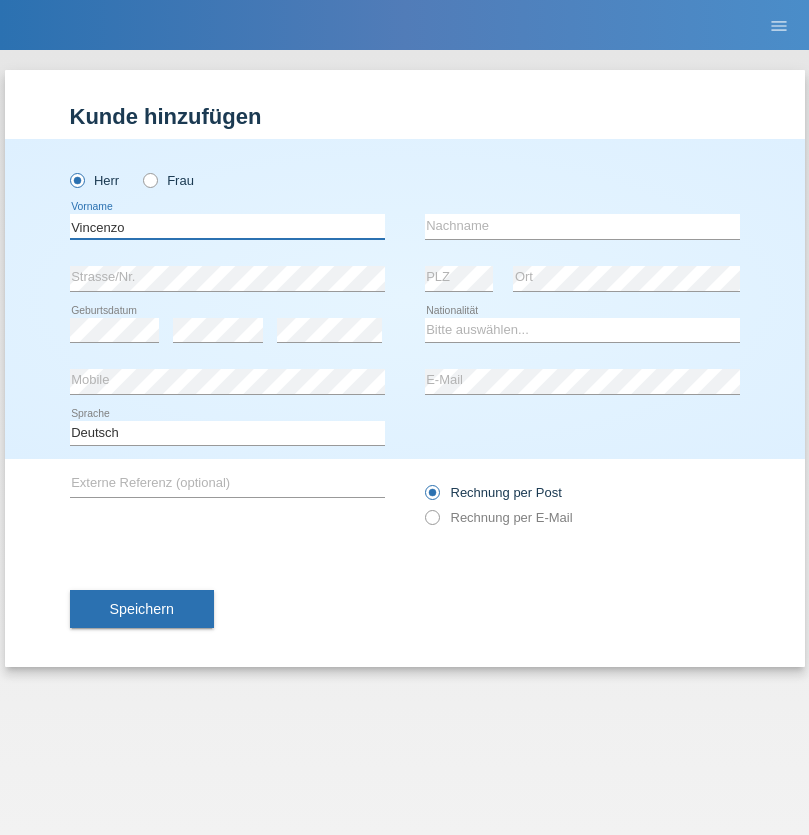 type on "Vincenzo" 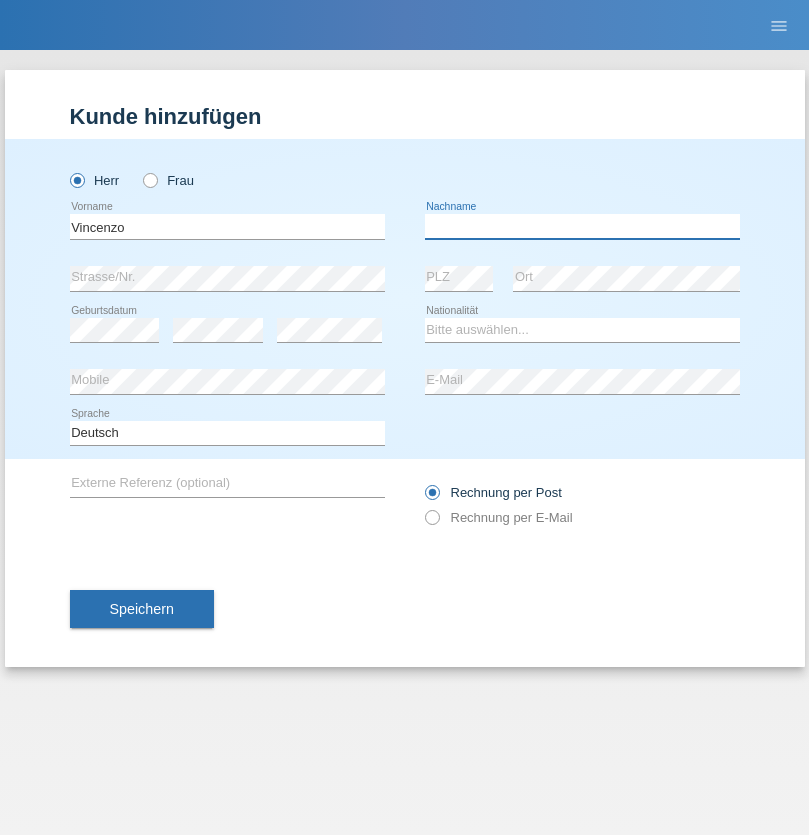 click at bounding box center [582, 226] 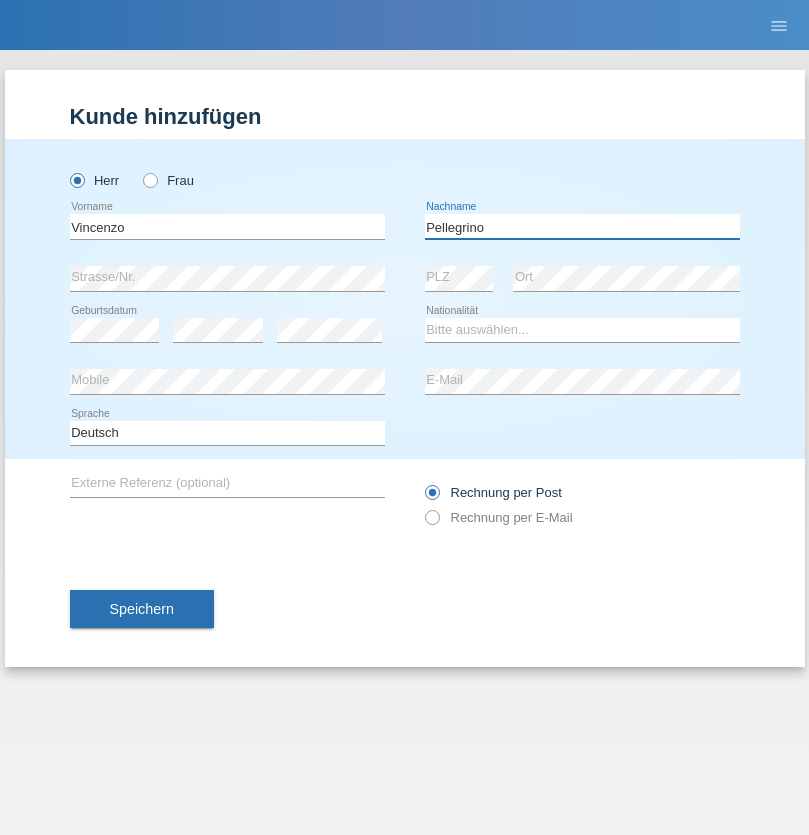 type on "Pellegrino" 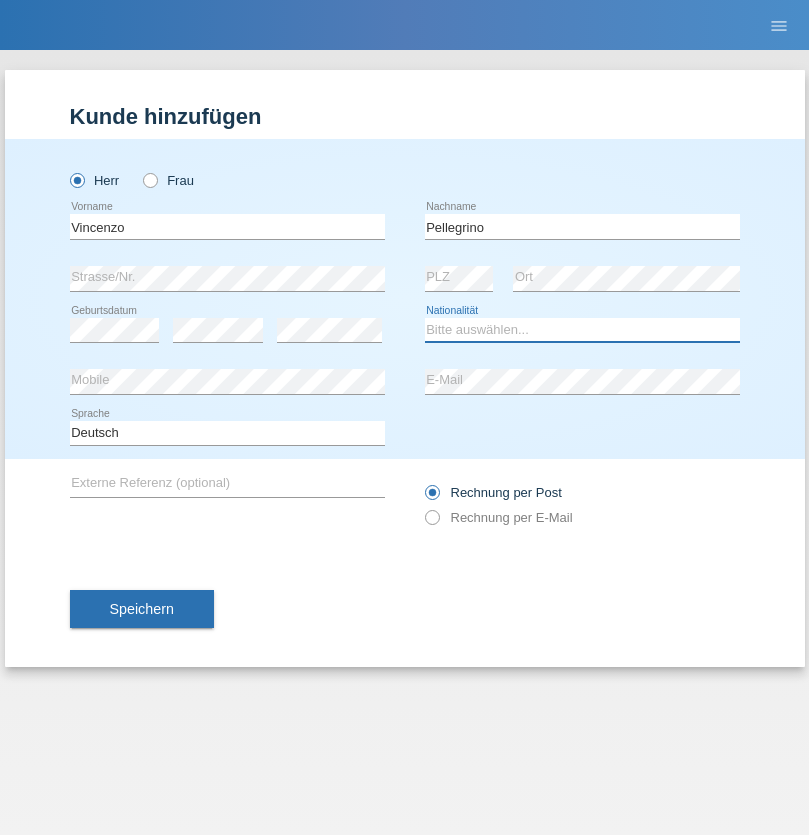 select on "IT" 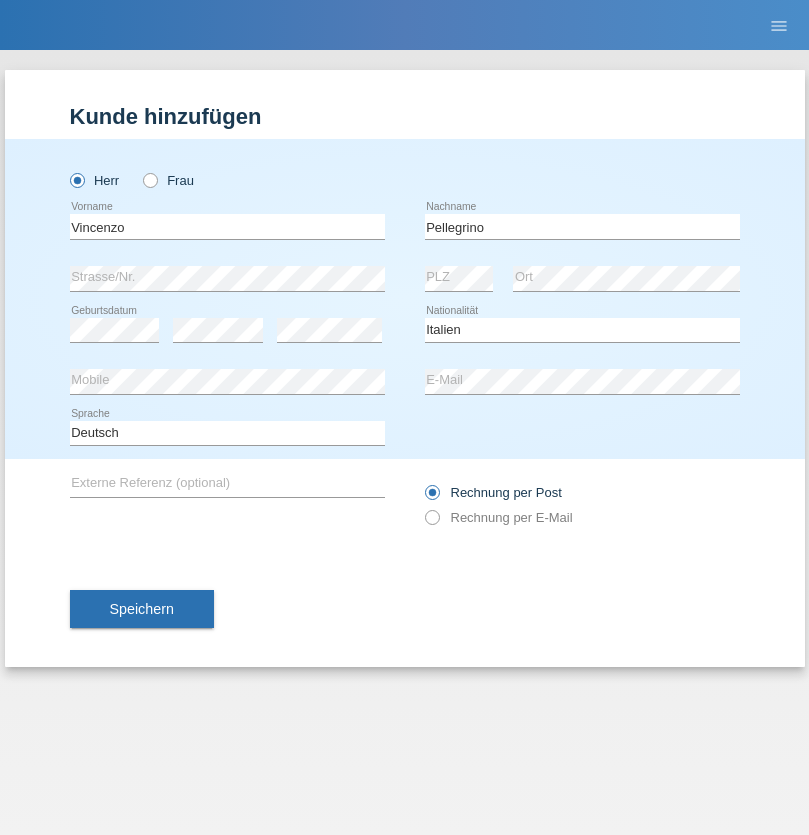 select on "C" 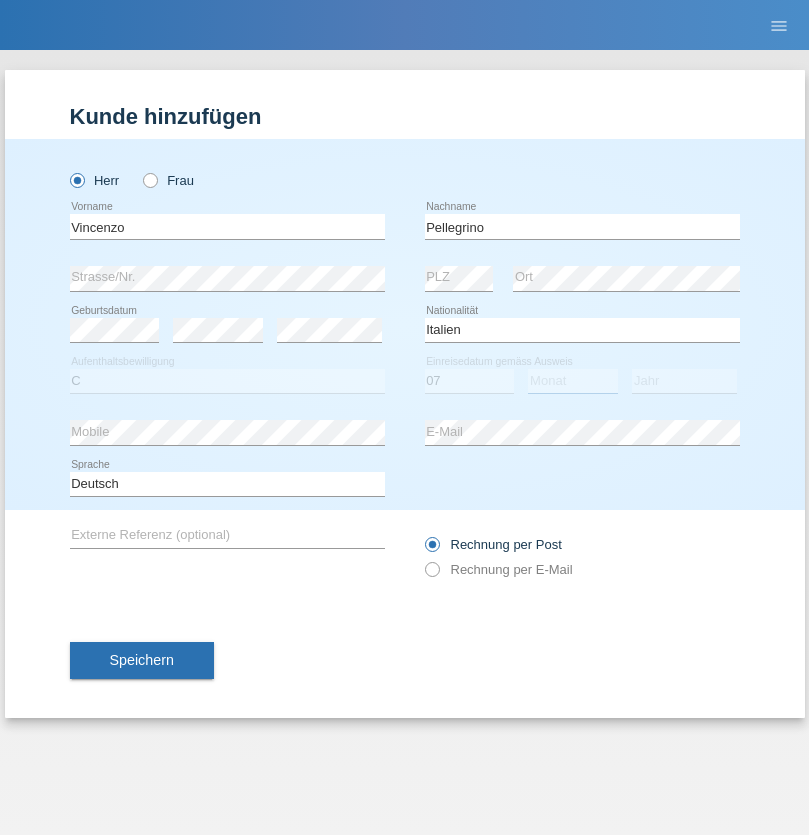 select on "07" 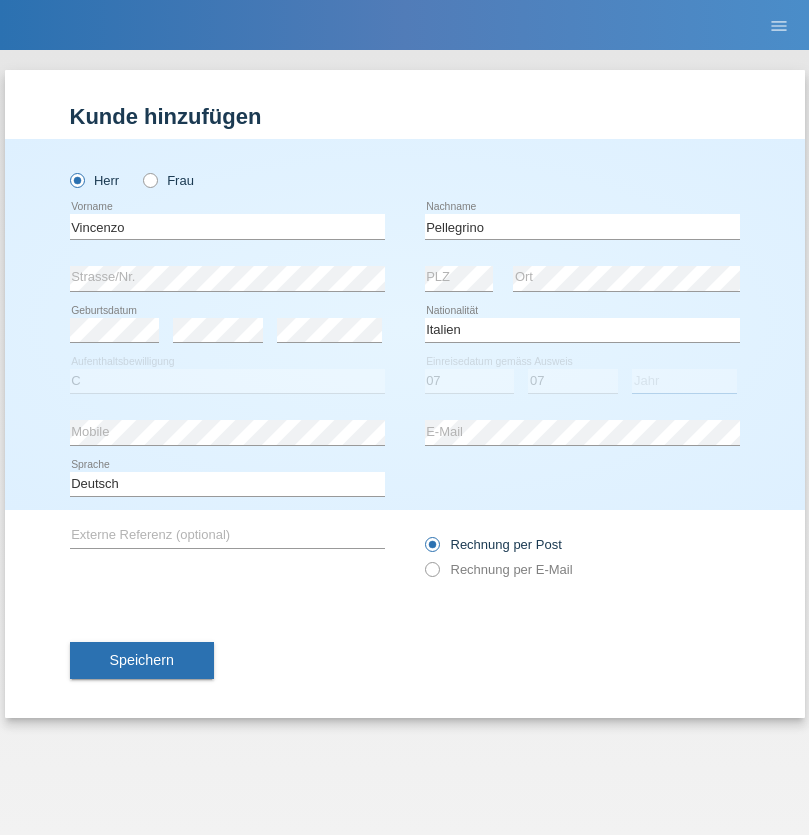 select on "2021" 